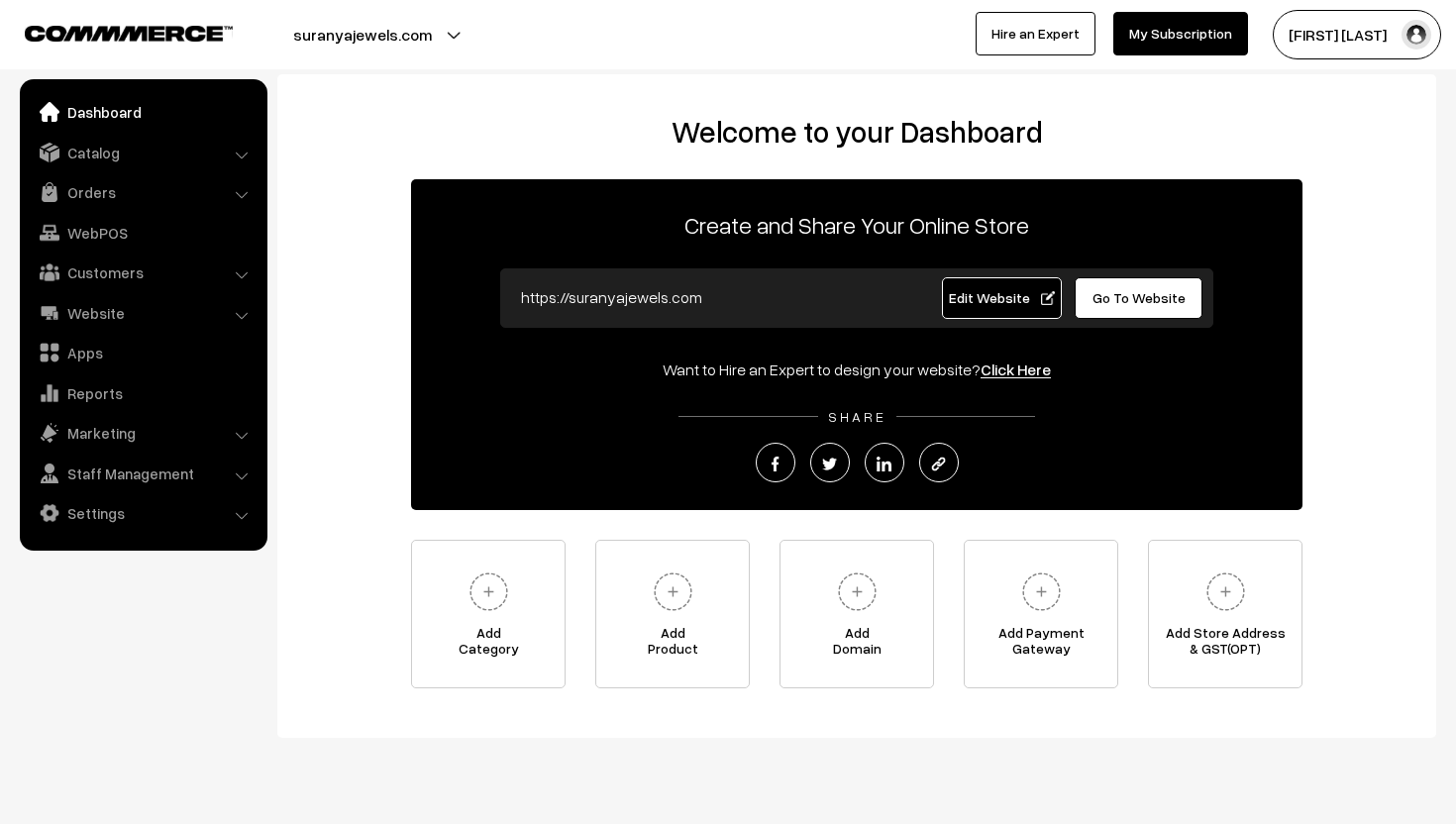 scroll, scrollTop: 0, scrollLeft: 0, axis: both 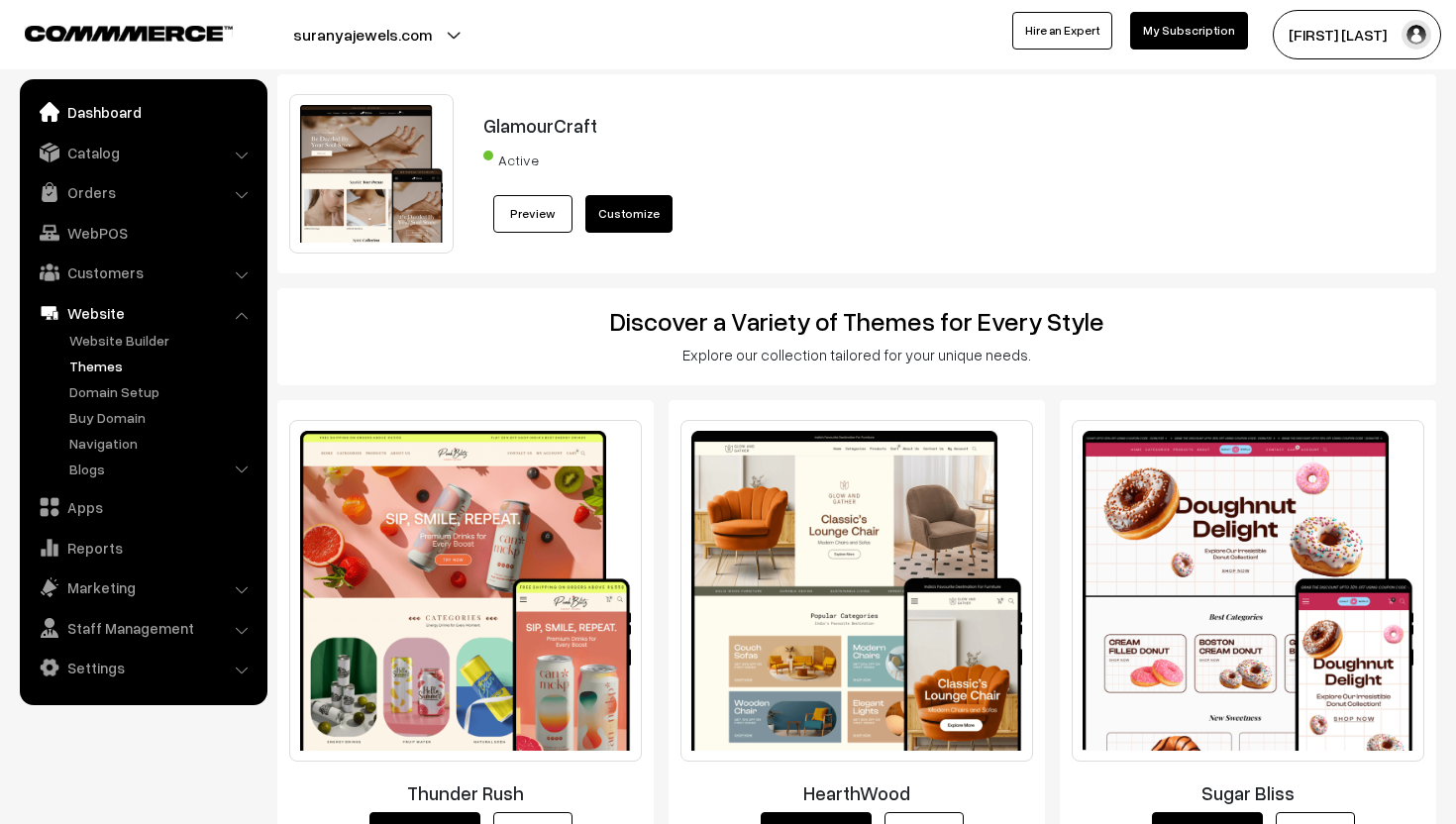 click on "Dashboard" at bounding box center [143, 112] 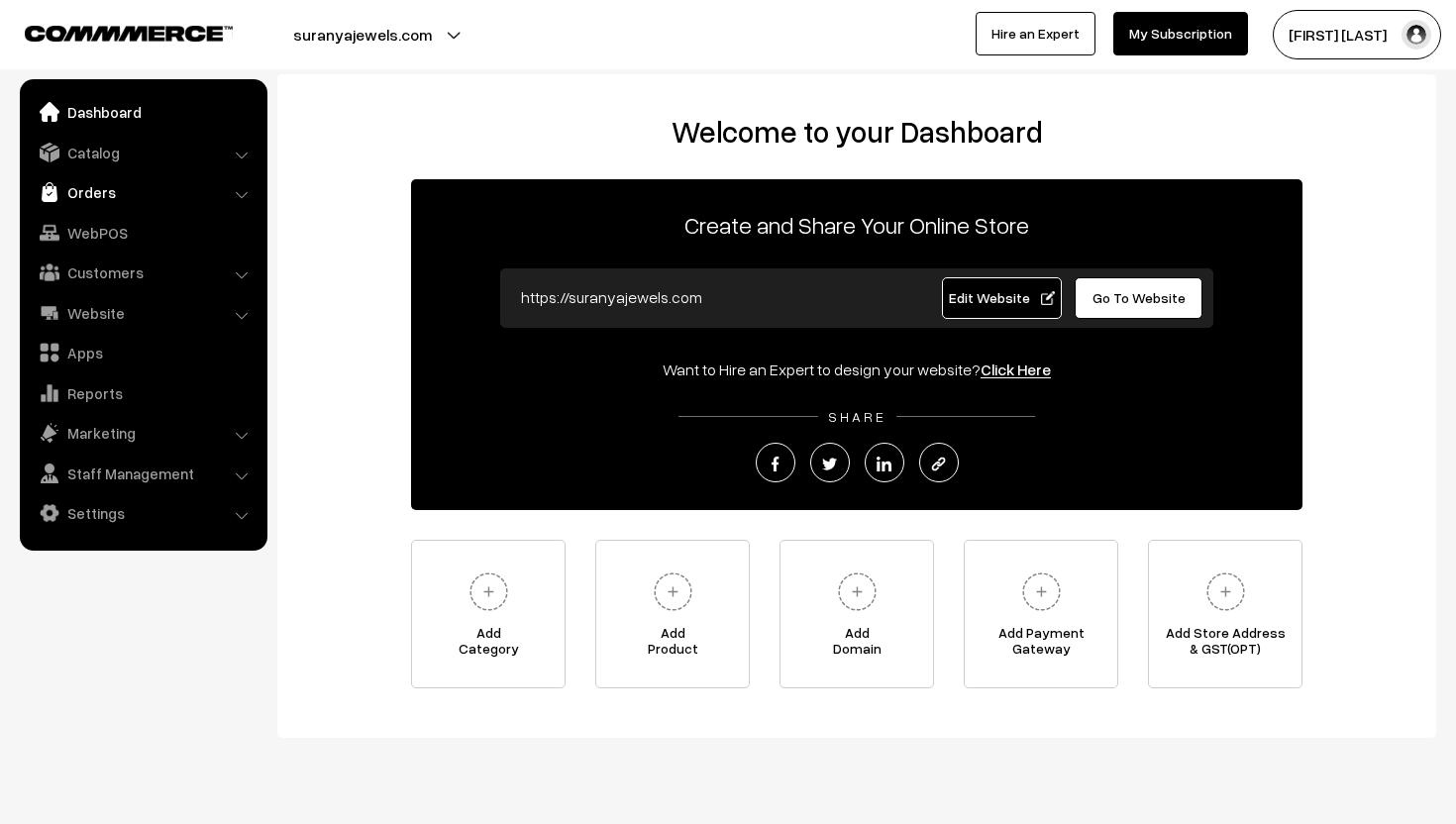 scroll, scrollTop: 0, scrollLeft: 0, axis: both 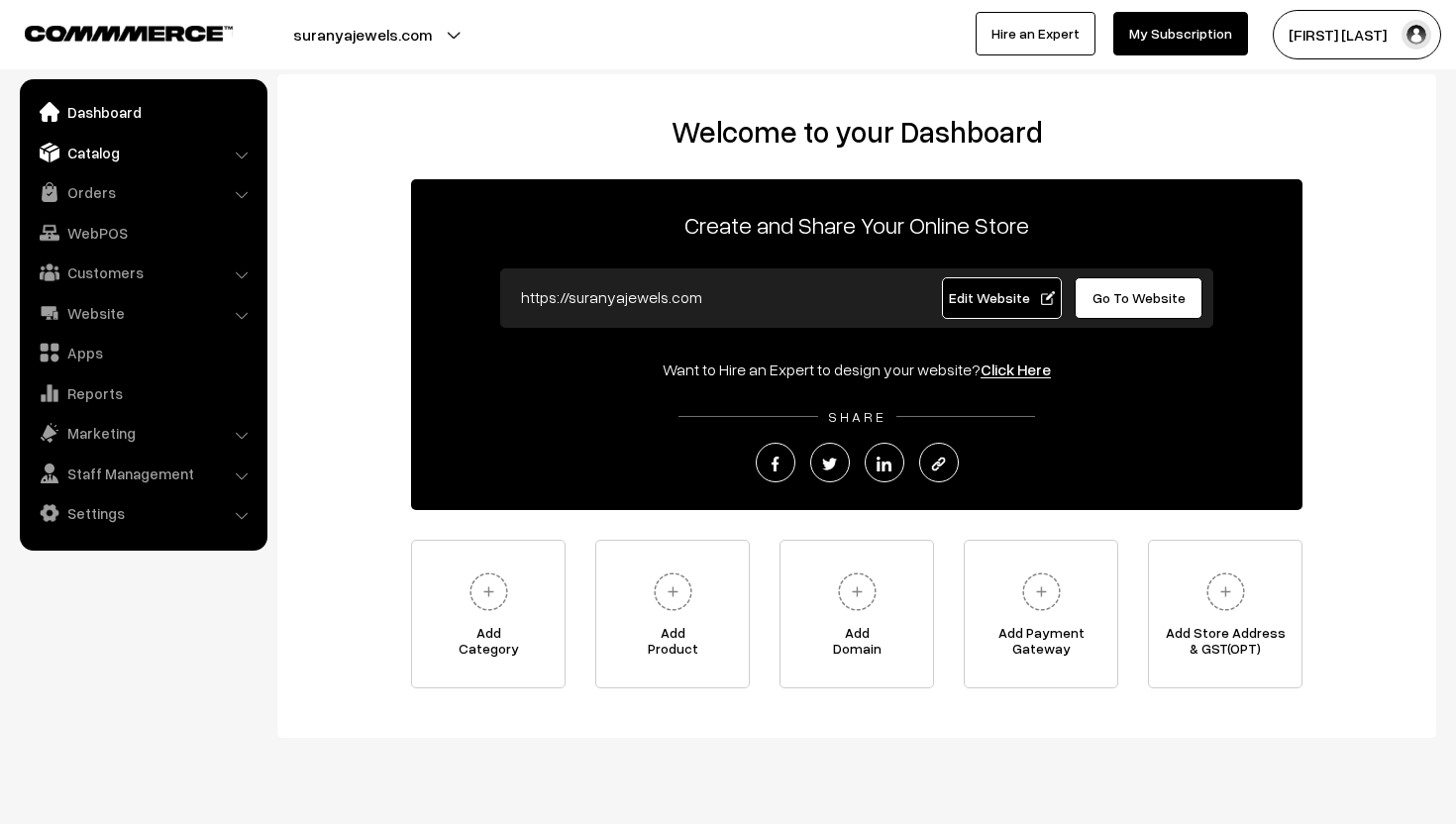 click on "Catalog" at bounding box center [143, 153] 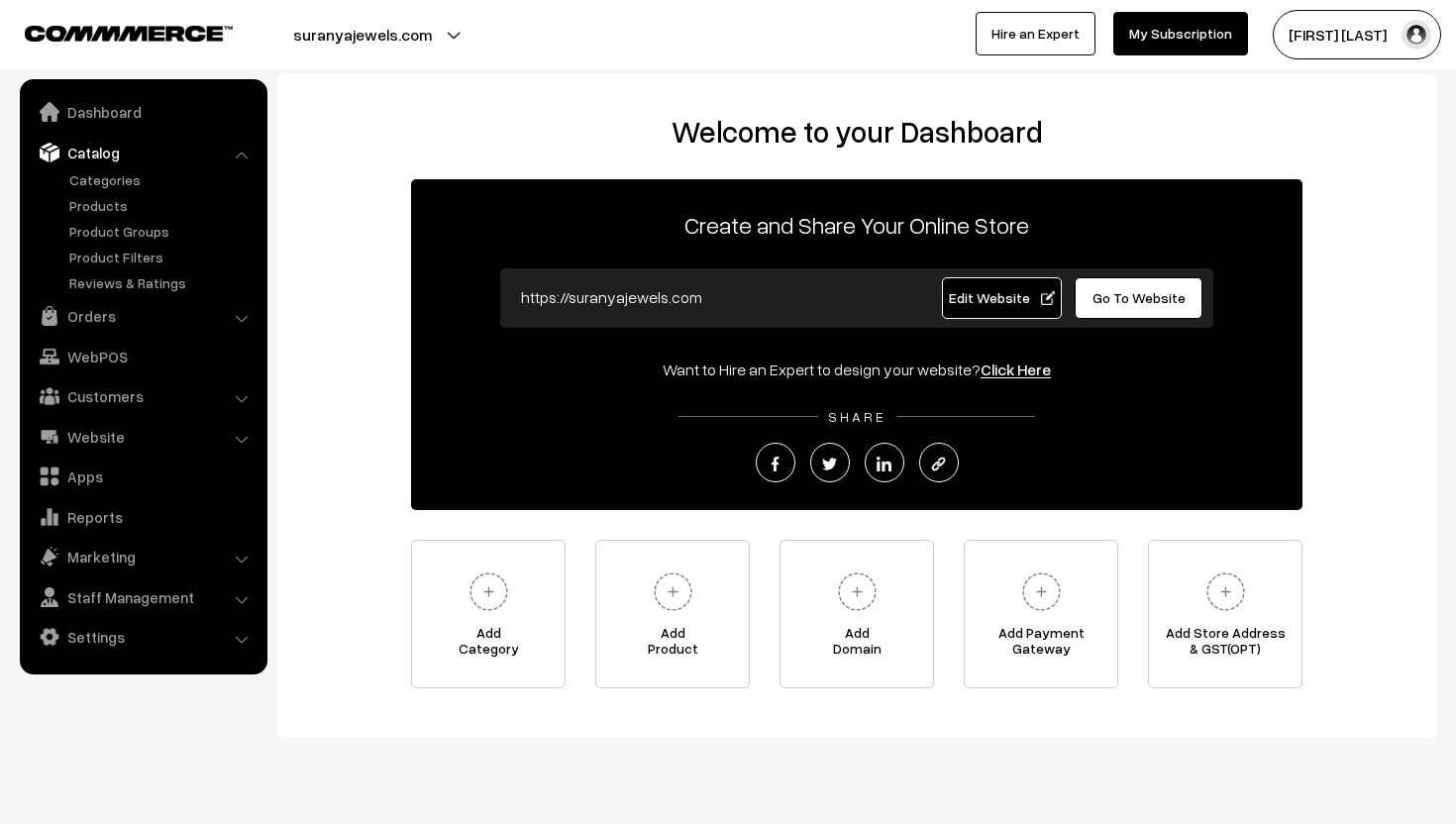 click on "suranyajewels.com" at bounding box center [363, 35] 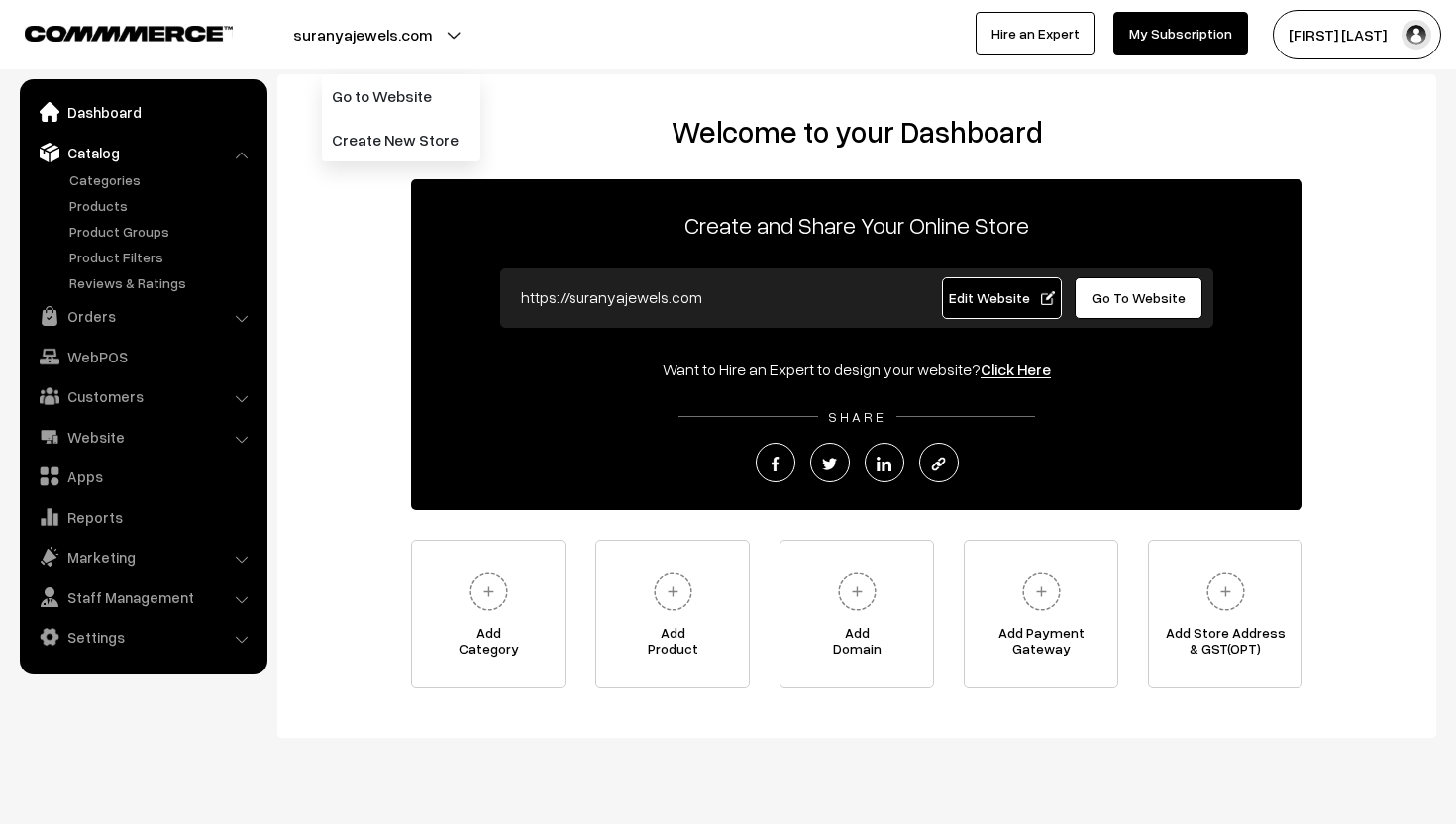 click on "Dashboard" at bounding box center (143, 112) 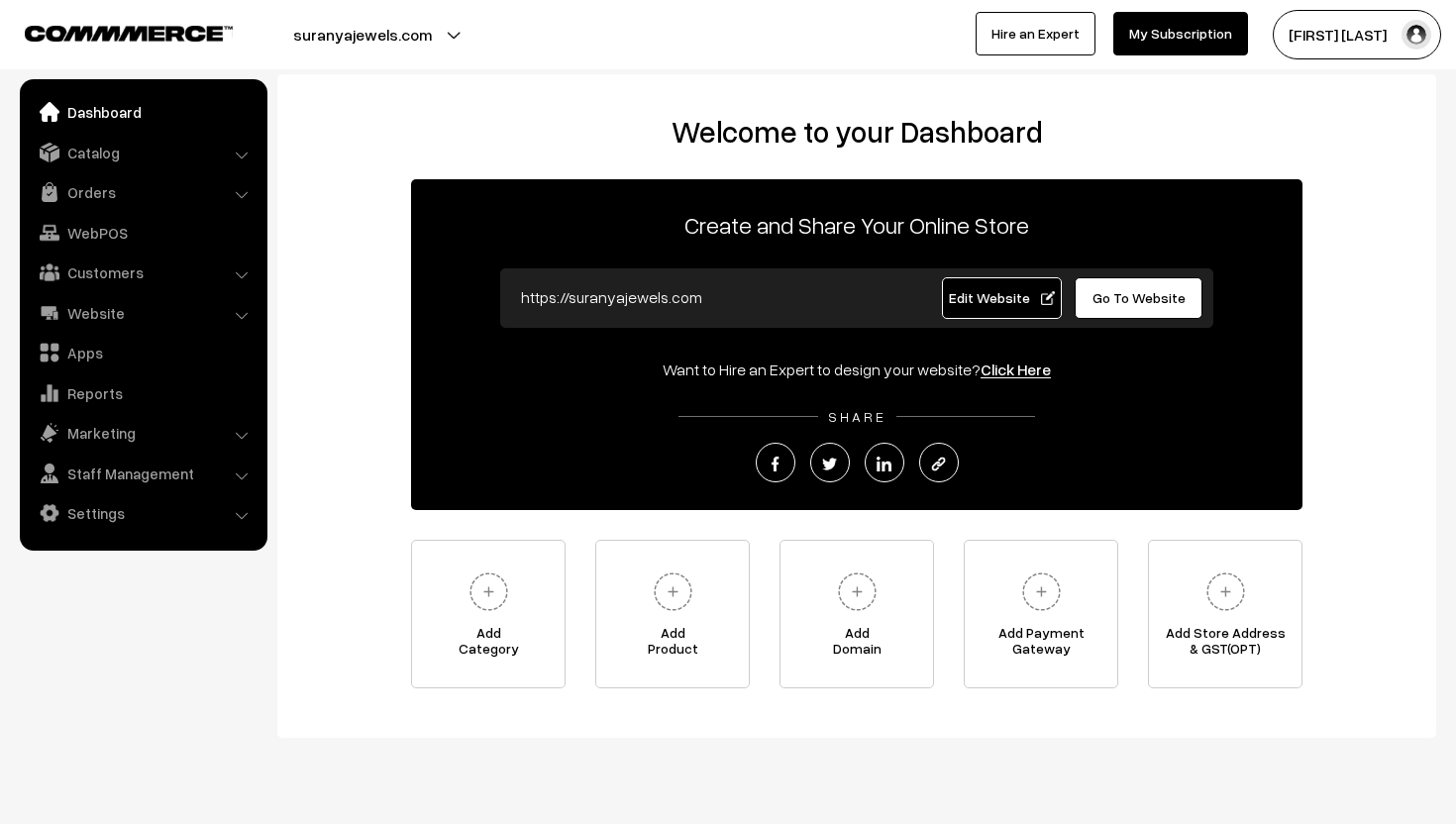 scroll, scrollTop: 0, scrollLeft: 0, axis: both 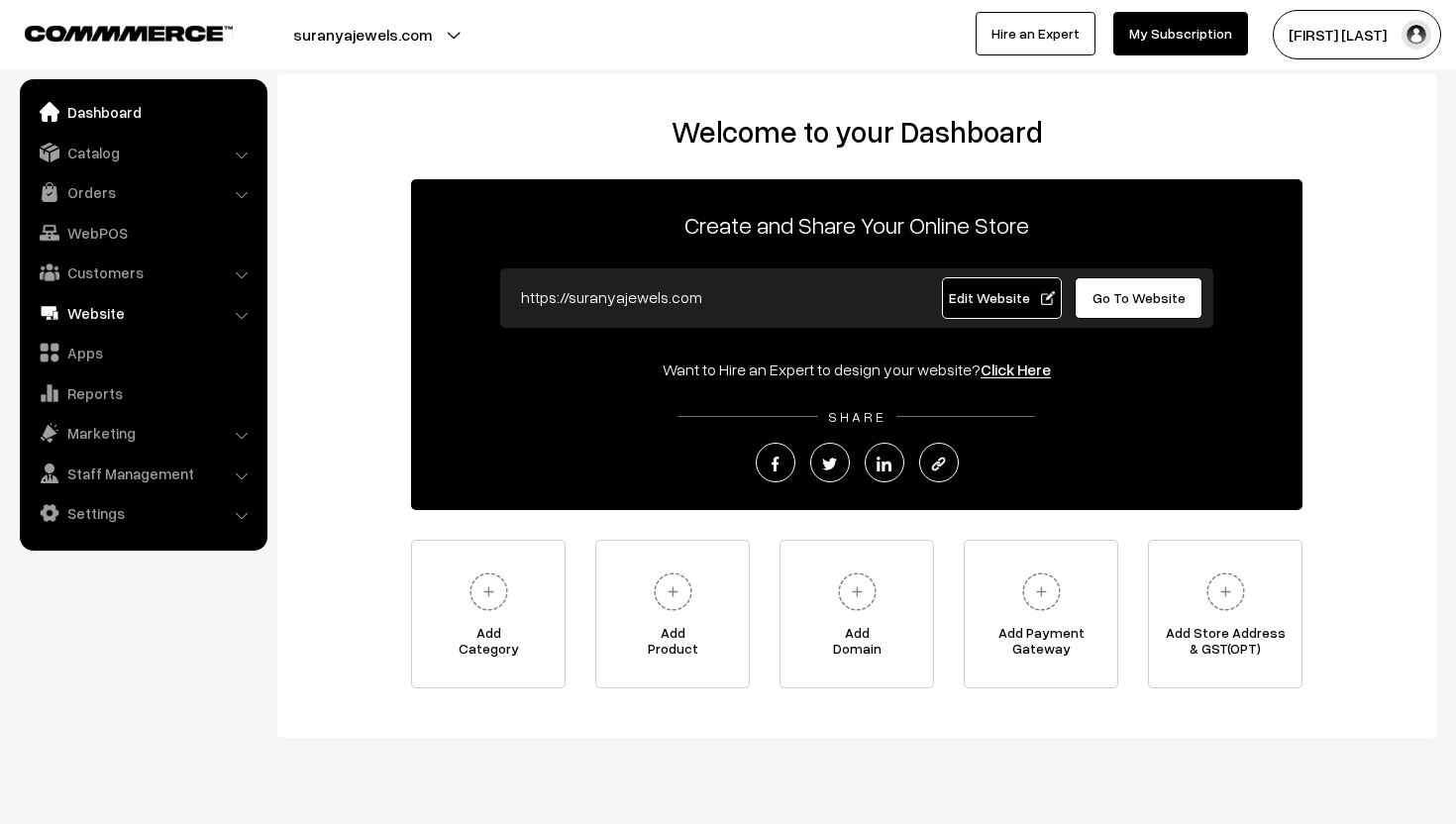 click on "Website" at bounding box center [143, 313] 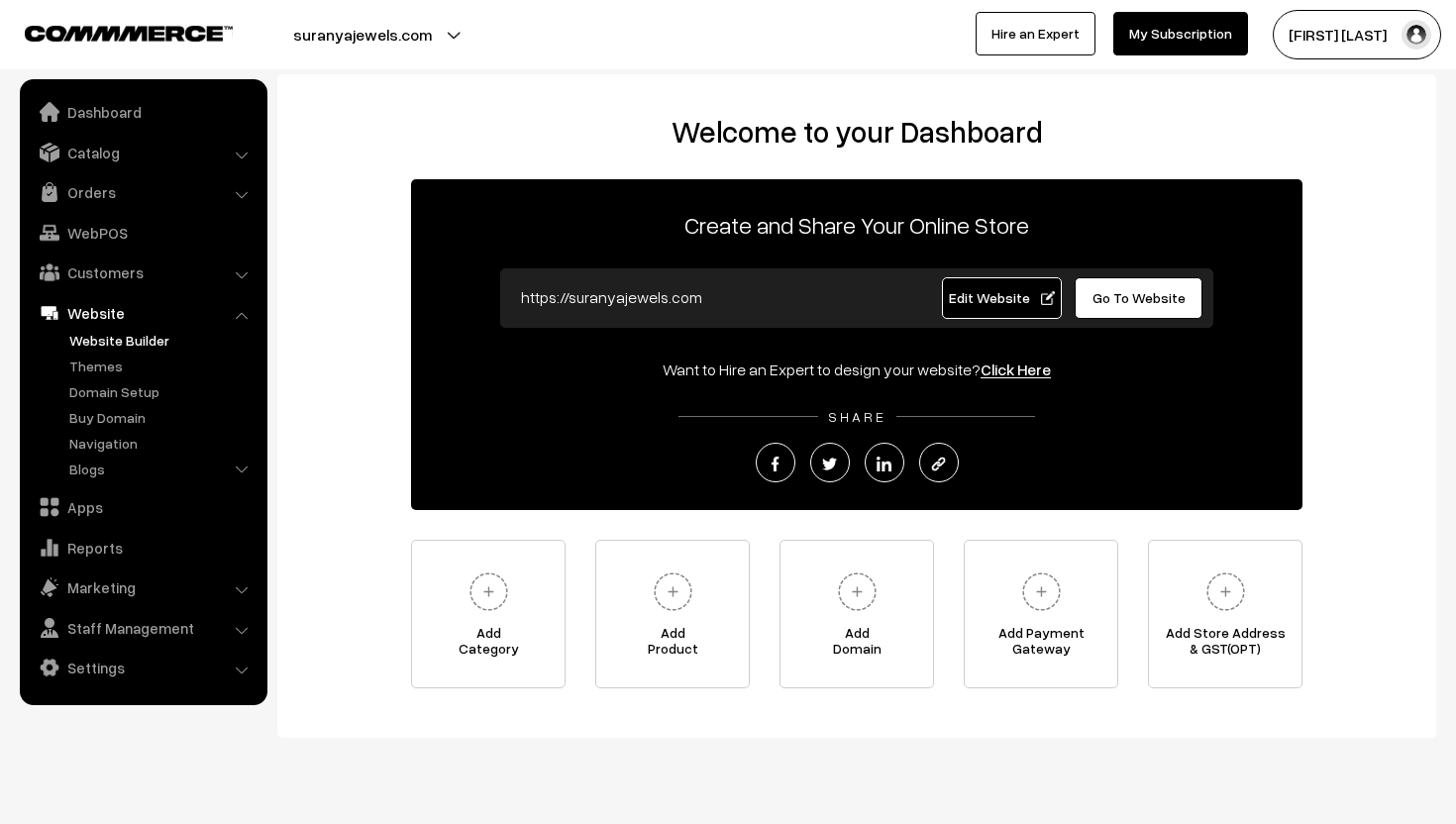 click on "Website Builder" at bounding box center [162, 340] 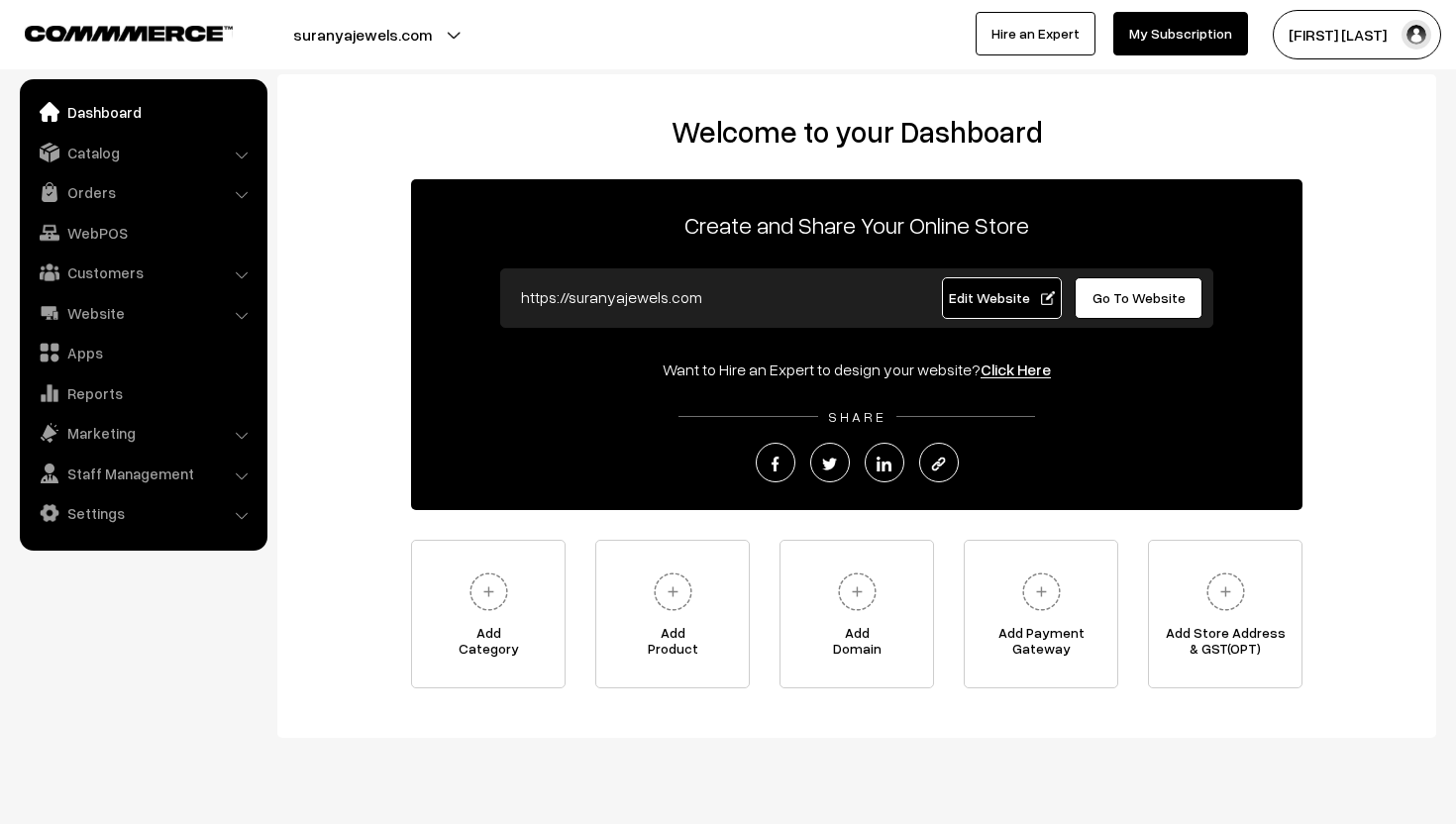 scroll, scrollTop: 0, scrollLeft: 0, axis: both 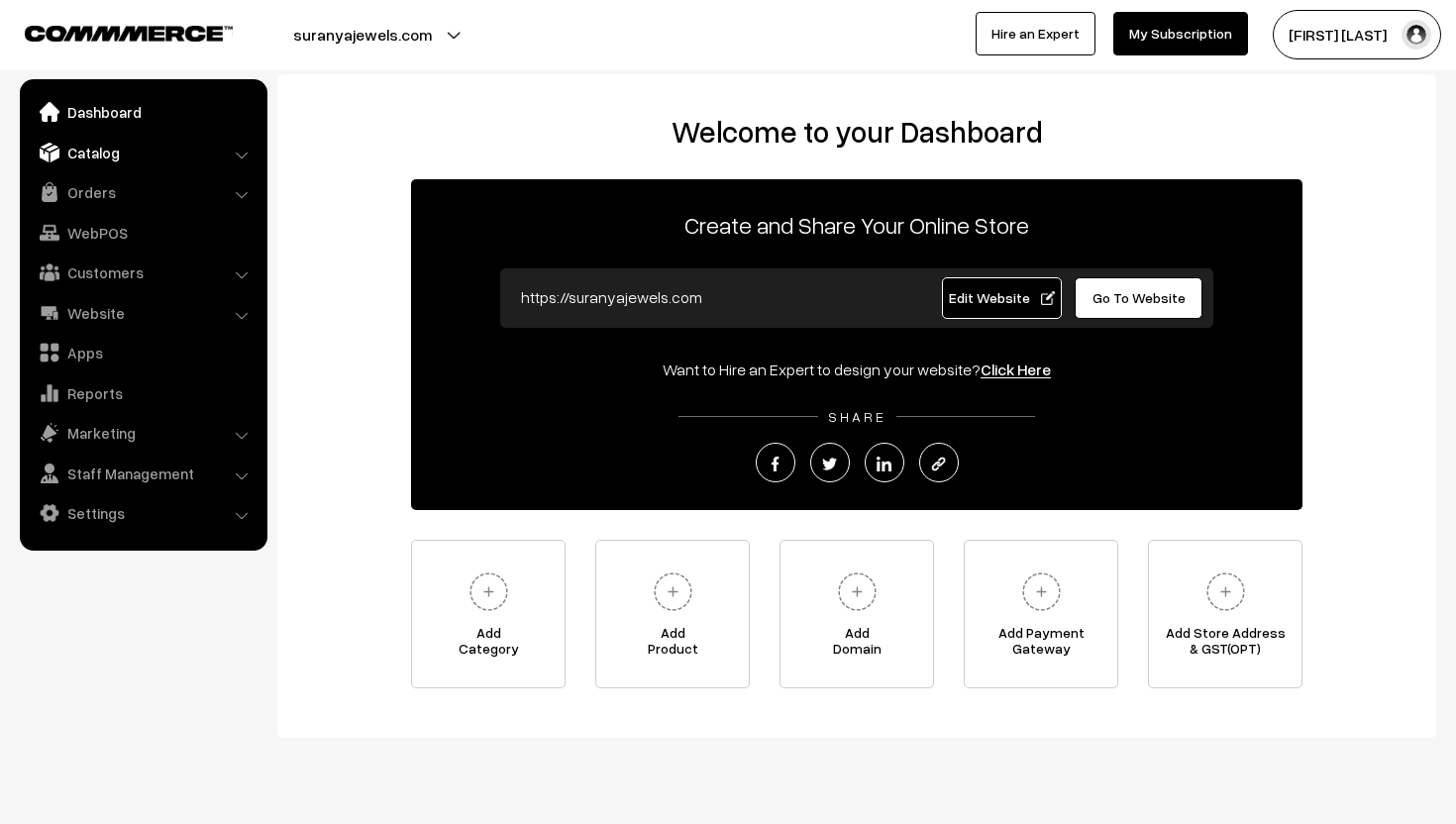 click on "Catalog" at bounding box center (143, 153) 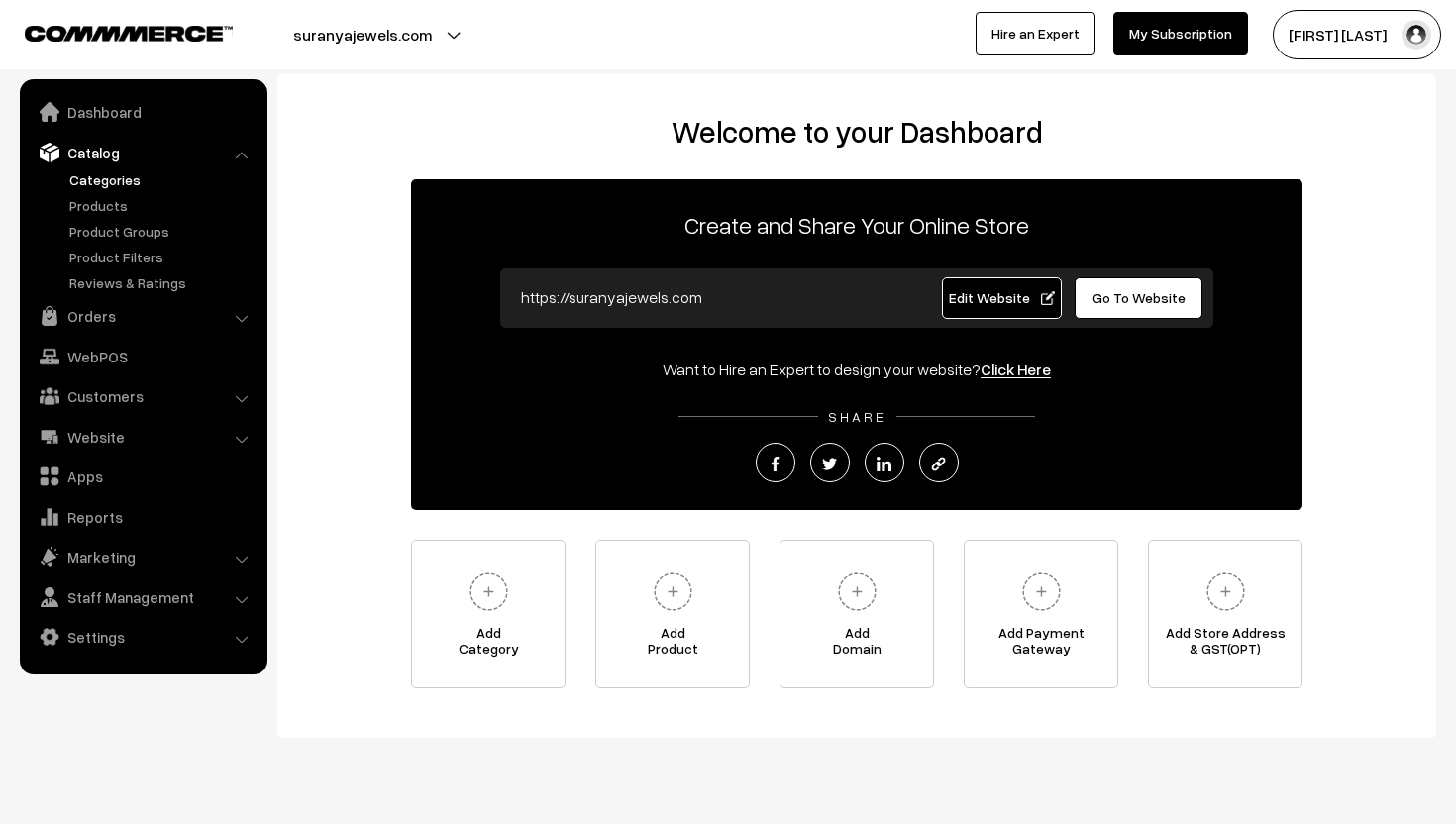 click on "Categories" at bounding box center [162, 179] 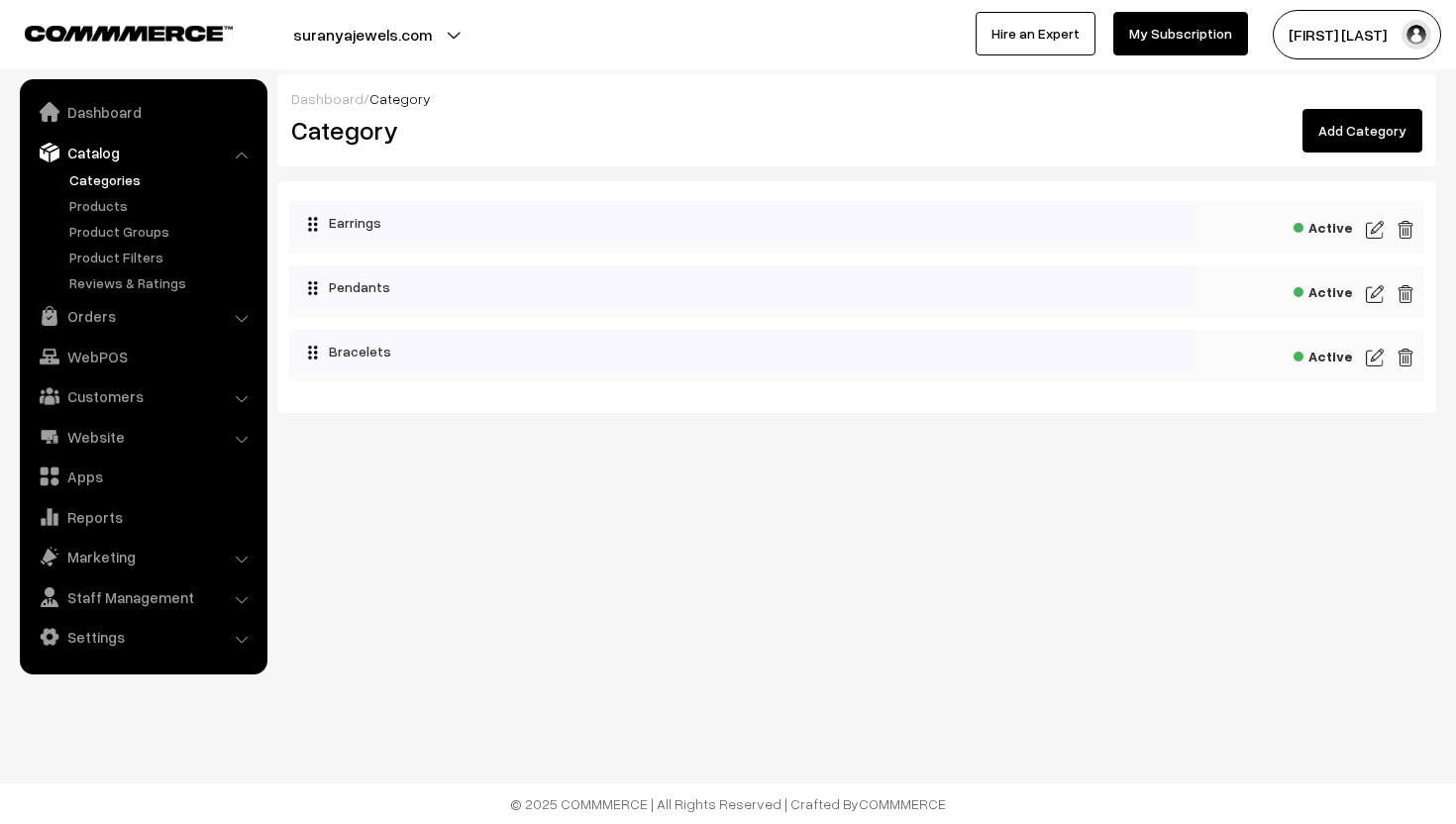 scroll, scrollTop: 0, scrollLeft: 0, axis: both 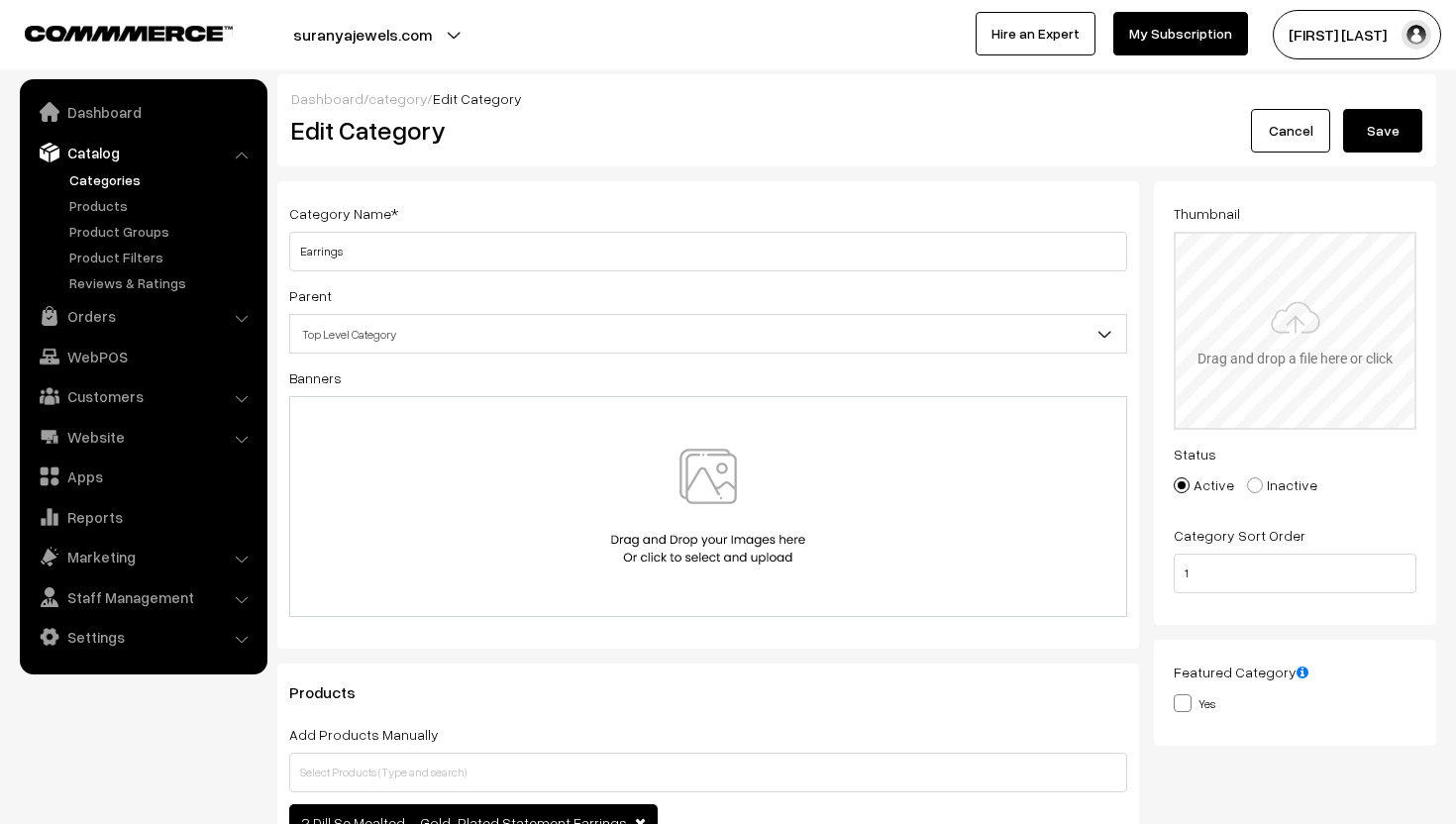 click at bounding box center (1295, 331) 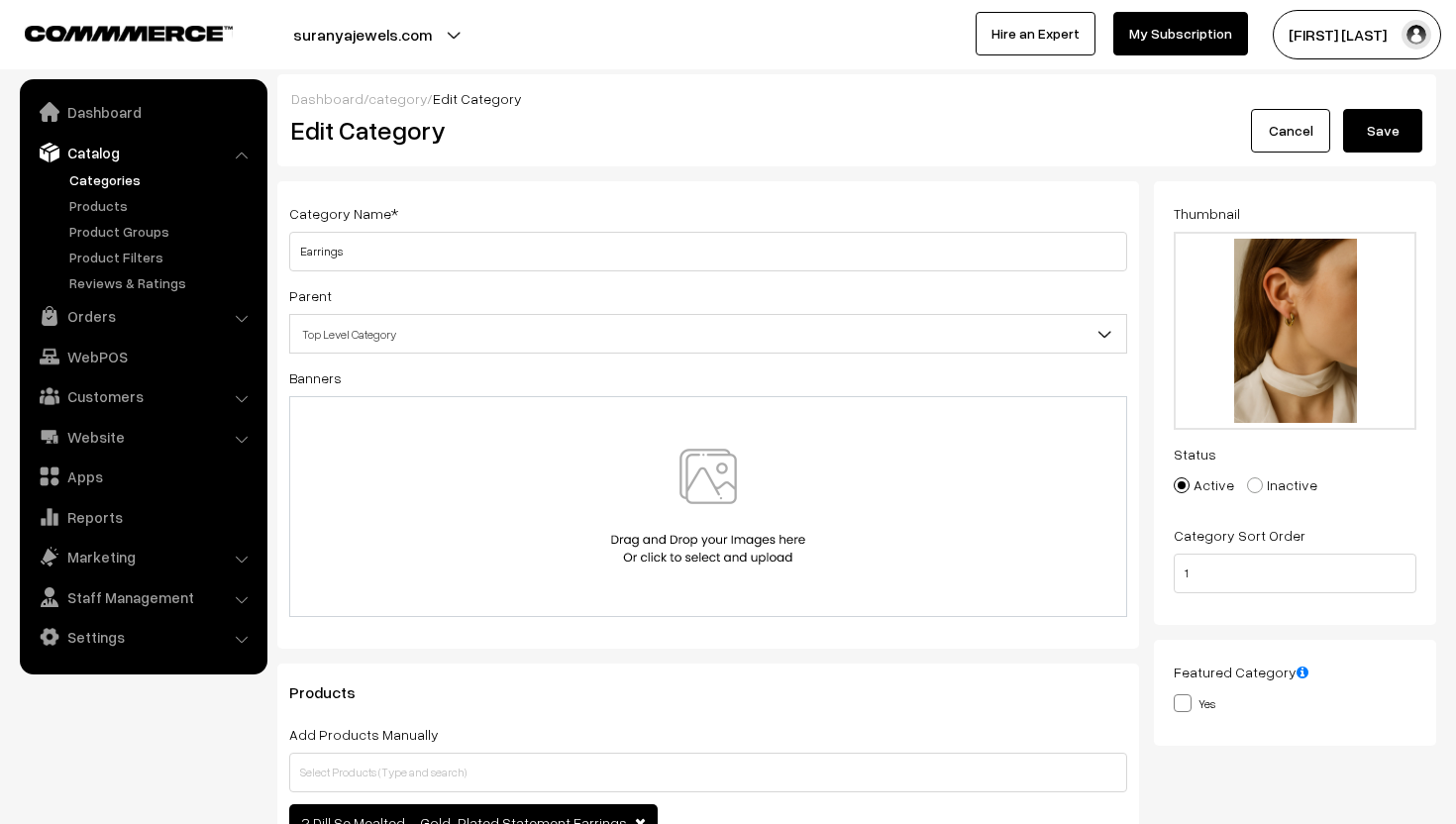 click on "Save" at bounding box center (1383, 131) 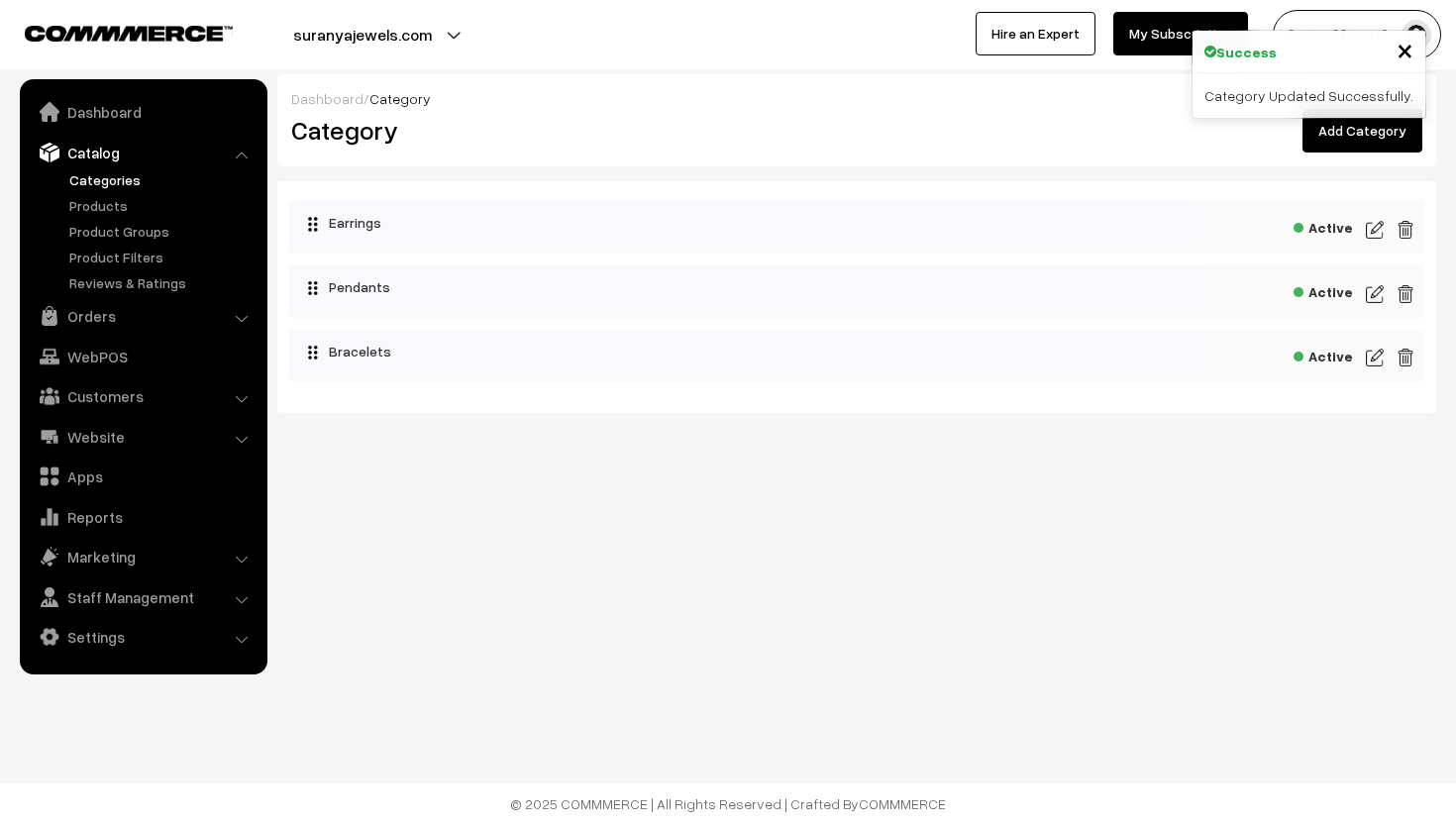 scroll, scrollTop: 0, scrollLeft: 0, axis: both 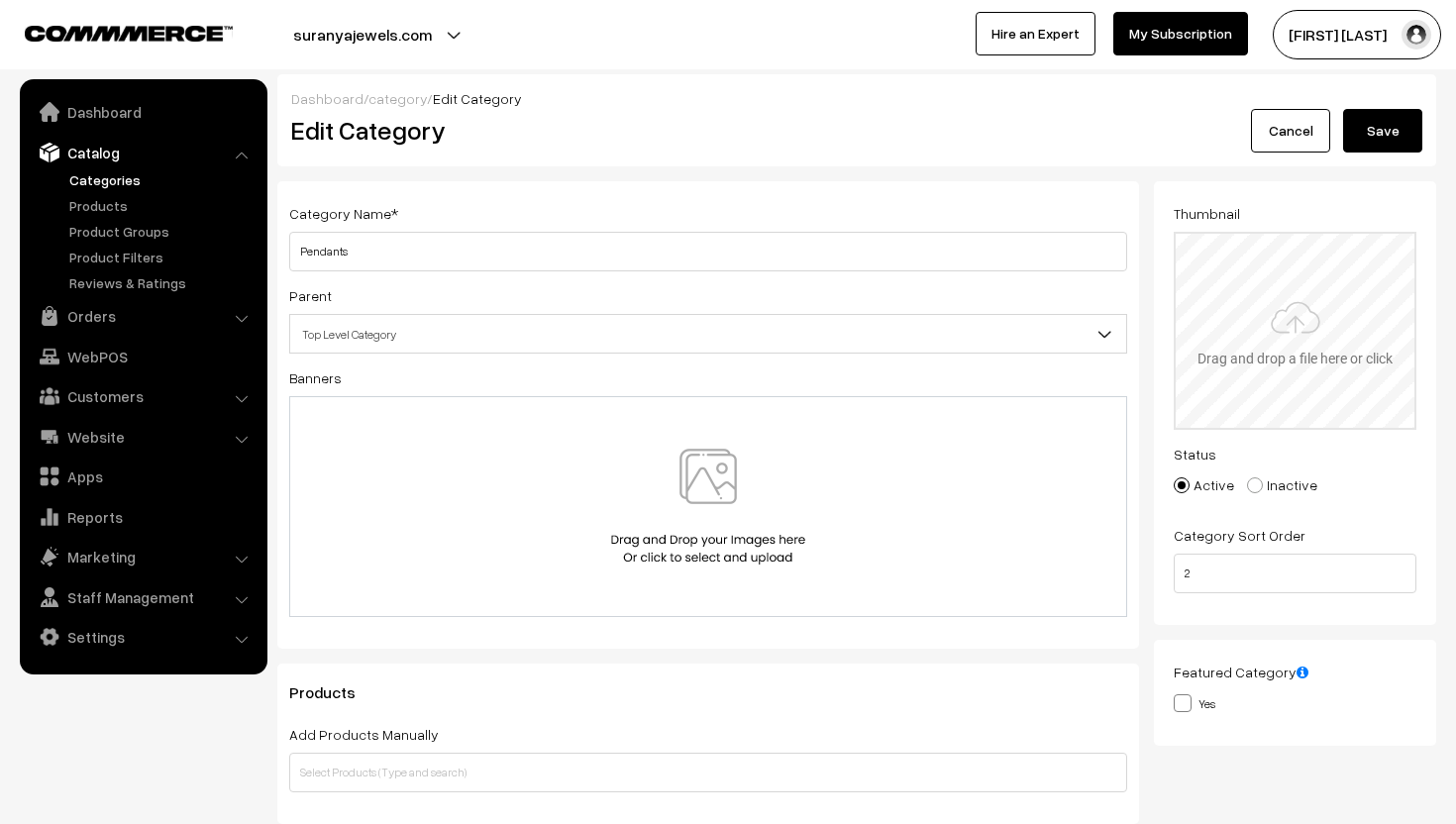 click at bounding box center [1295, 331] 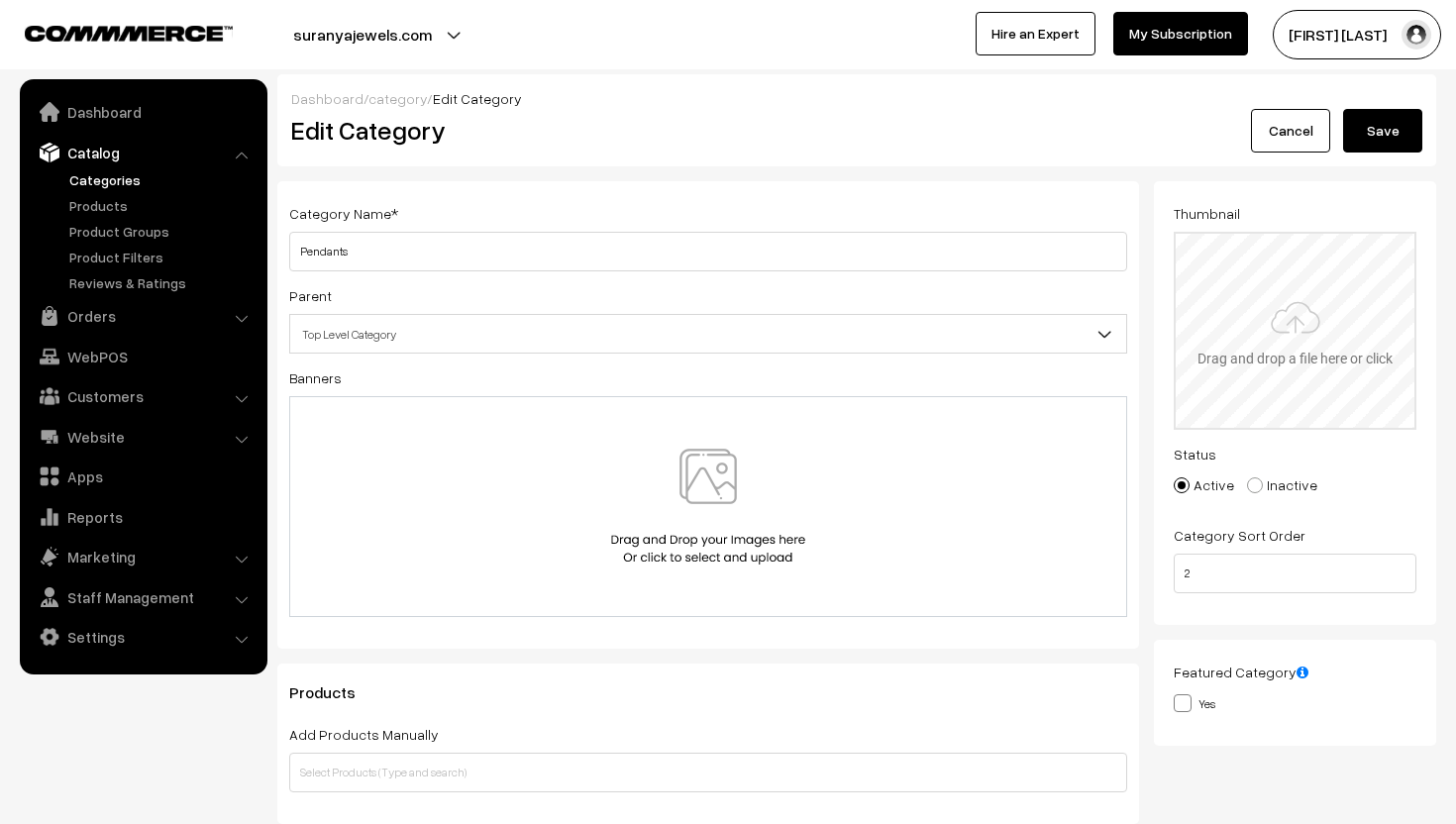 type on "C:\fakepath\WhatsApp Image 2025-08-04 at 10.04.23 PM.jpeg" 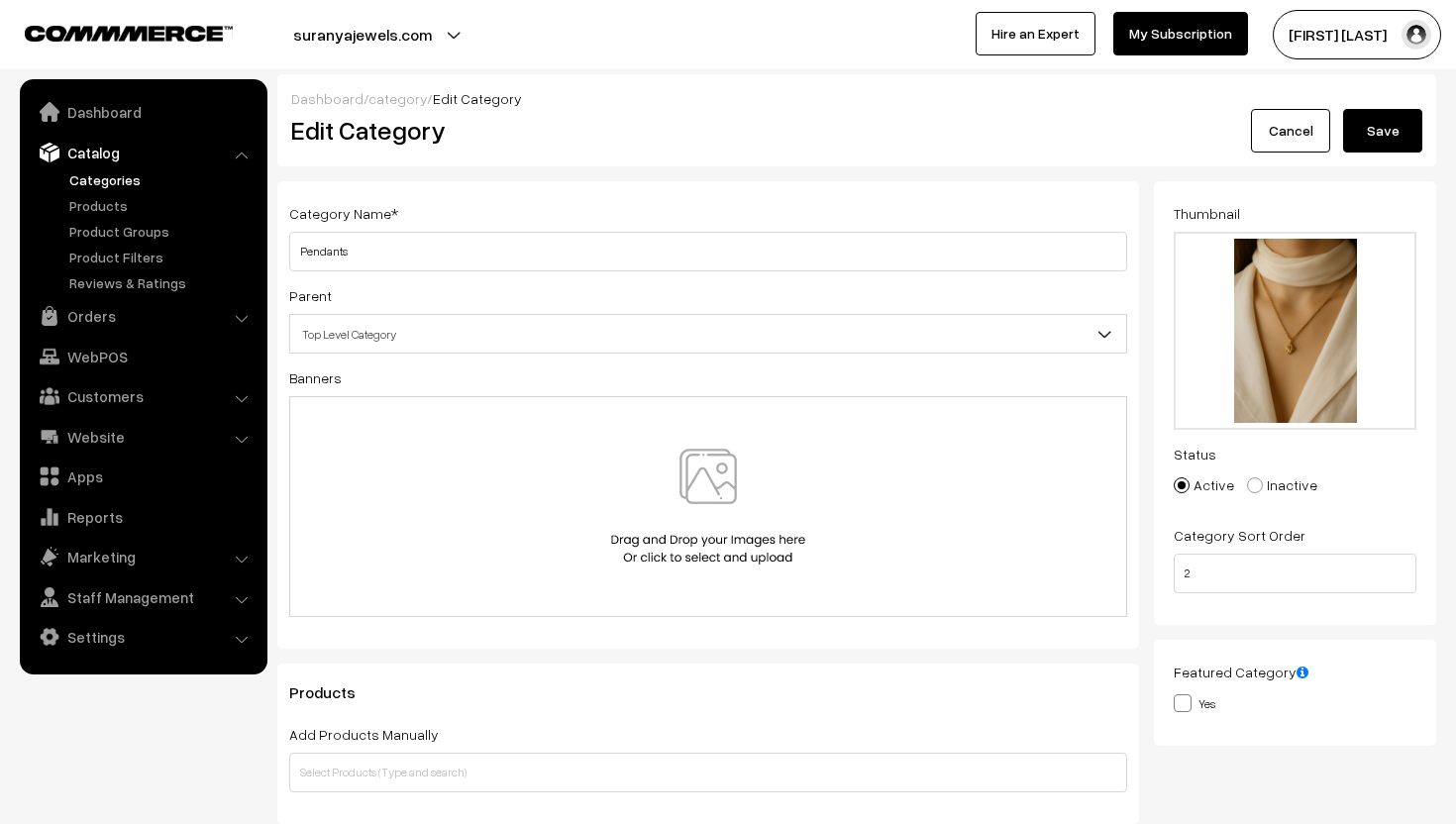 click on "Save" at bounding box center [1383, 131] 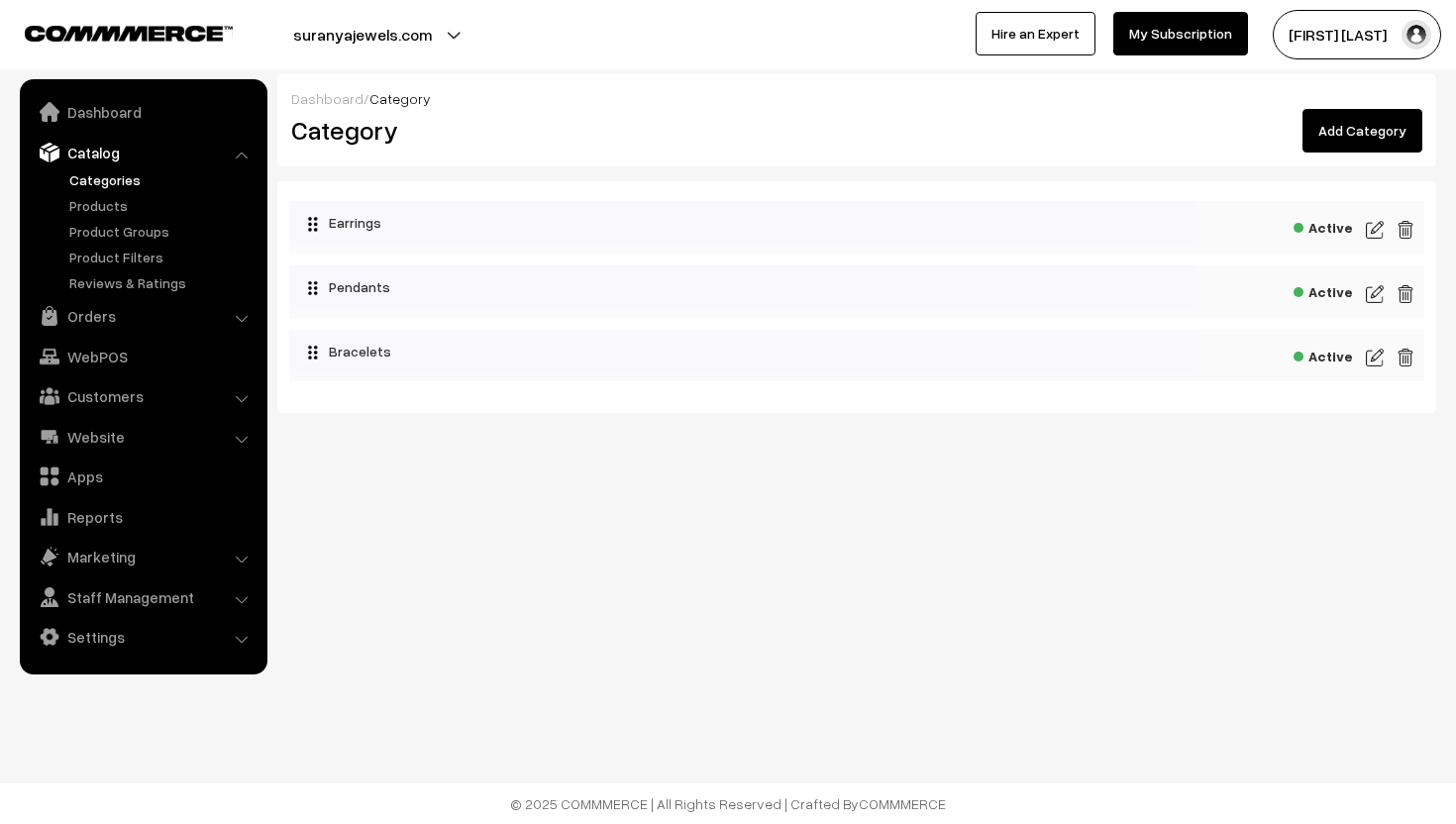 scroll, scrollTop: 0, scrollLeft: 0, axis: both 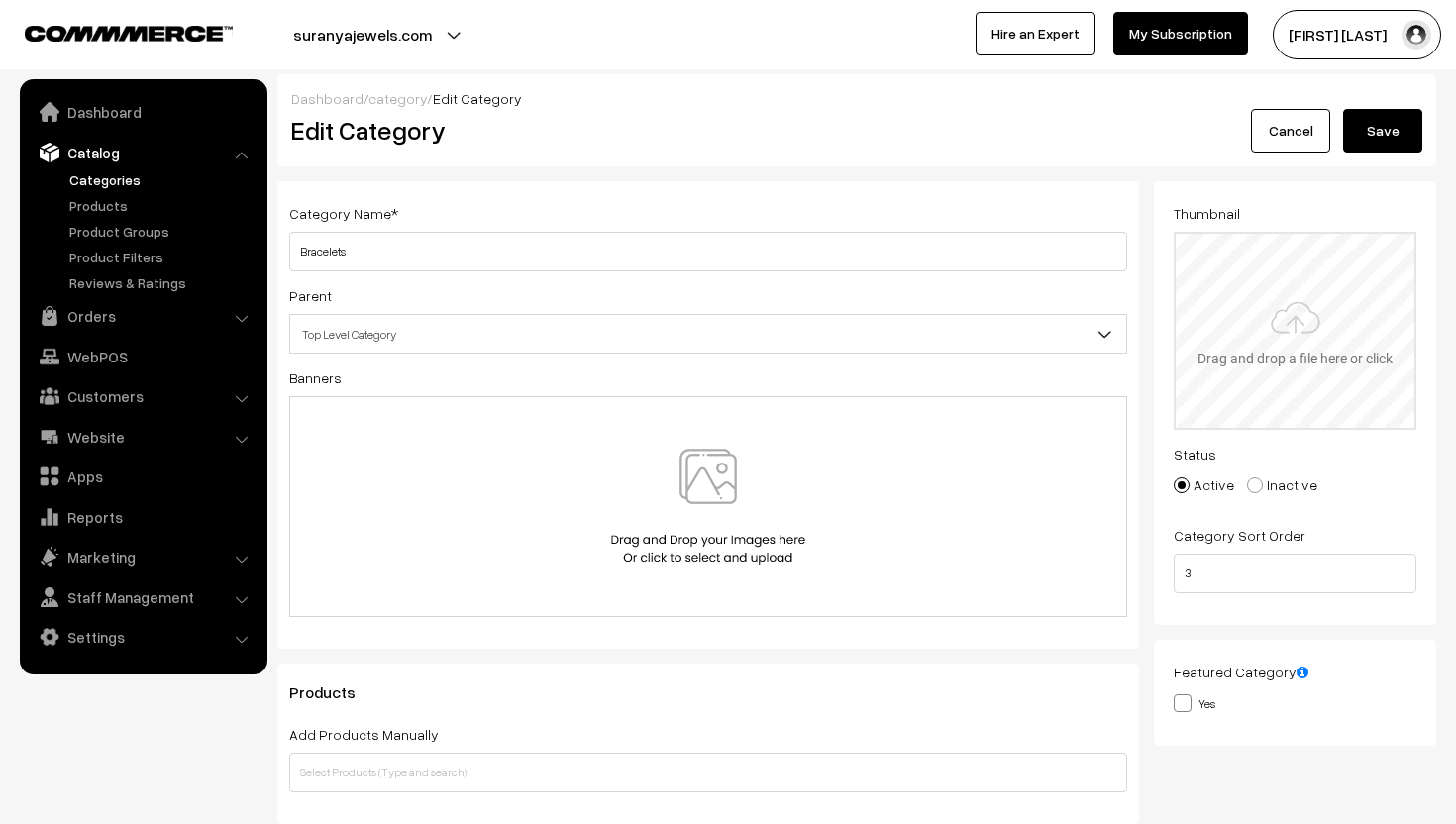 click at bounding box center (1295, 331) 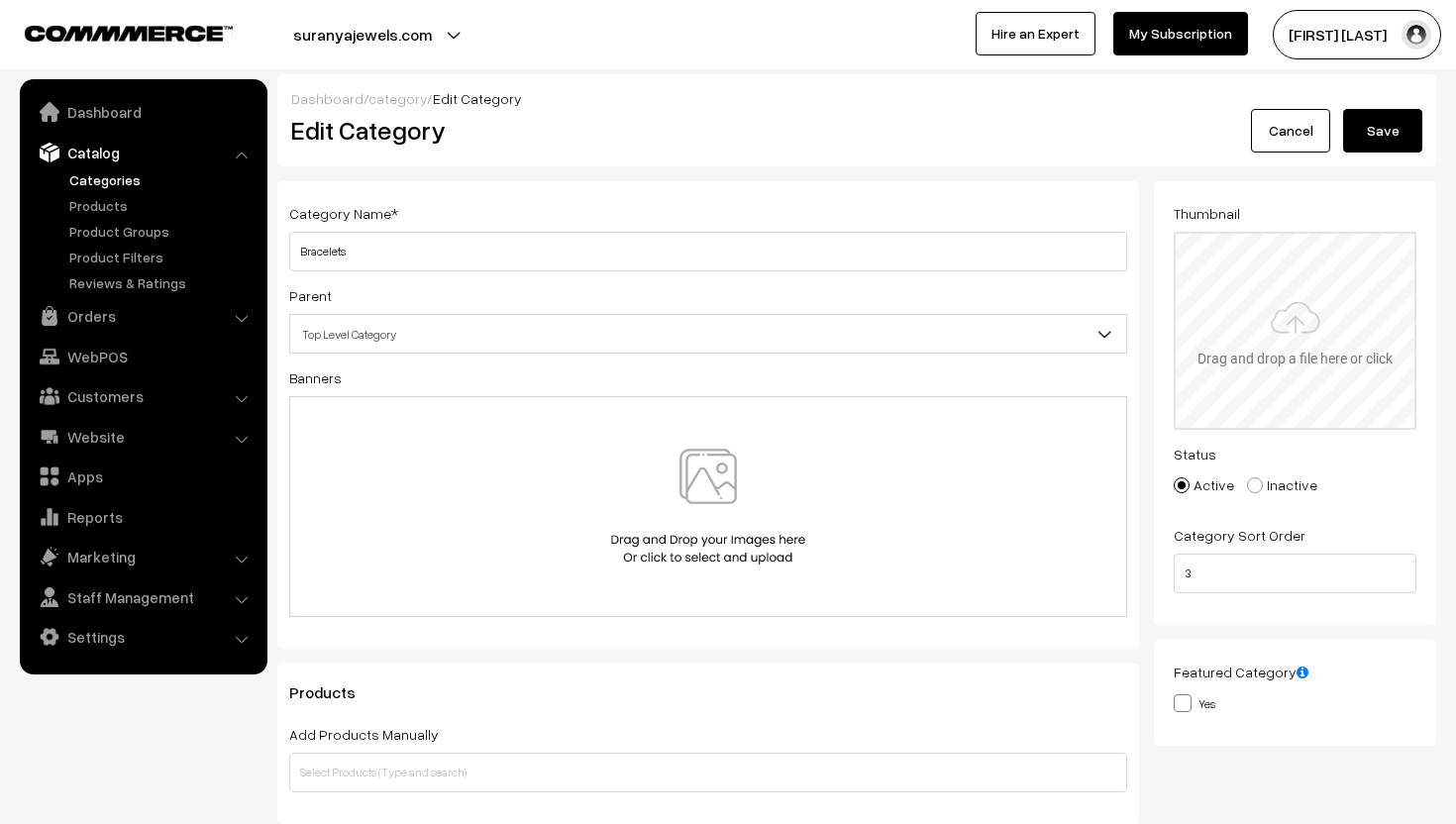 type on "C:\fakepath\WhatsApp Image 2025-08-04 at 10.00.01 PM.jpeg" 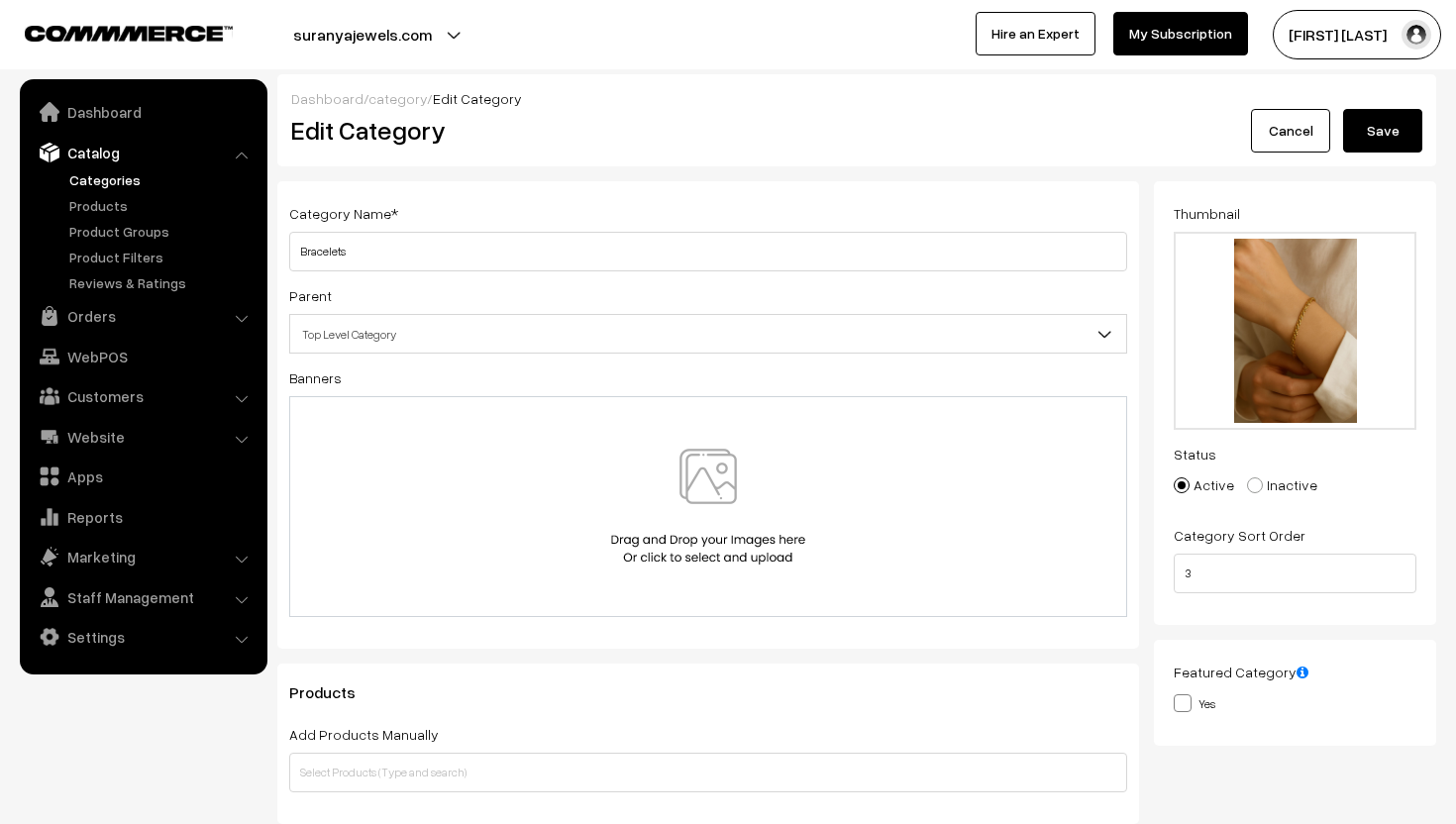 click on "Save" at bounding box center (1383, 131) 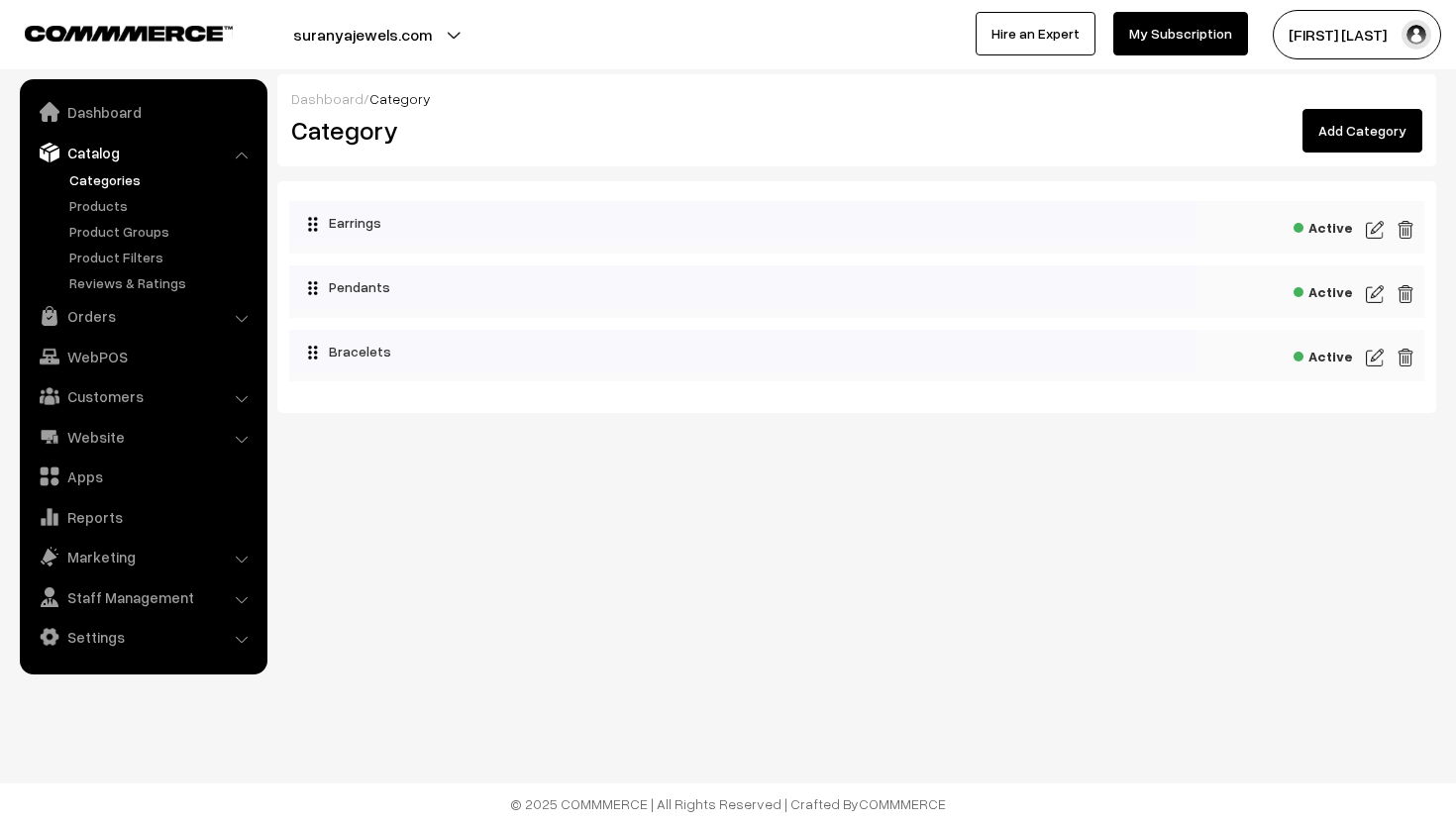 scroll, scrollTop: 0, scrollLeft: 0, axis: both 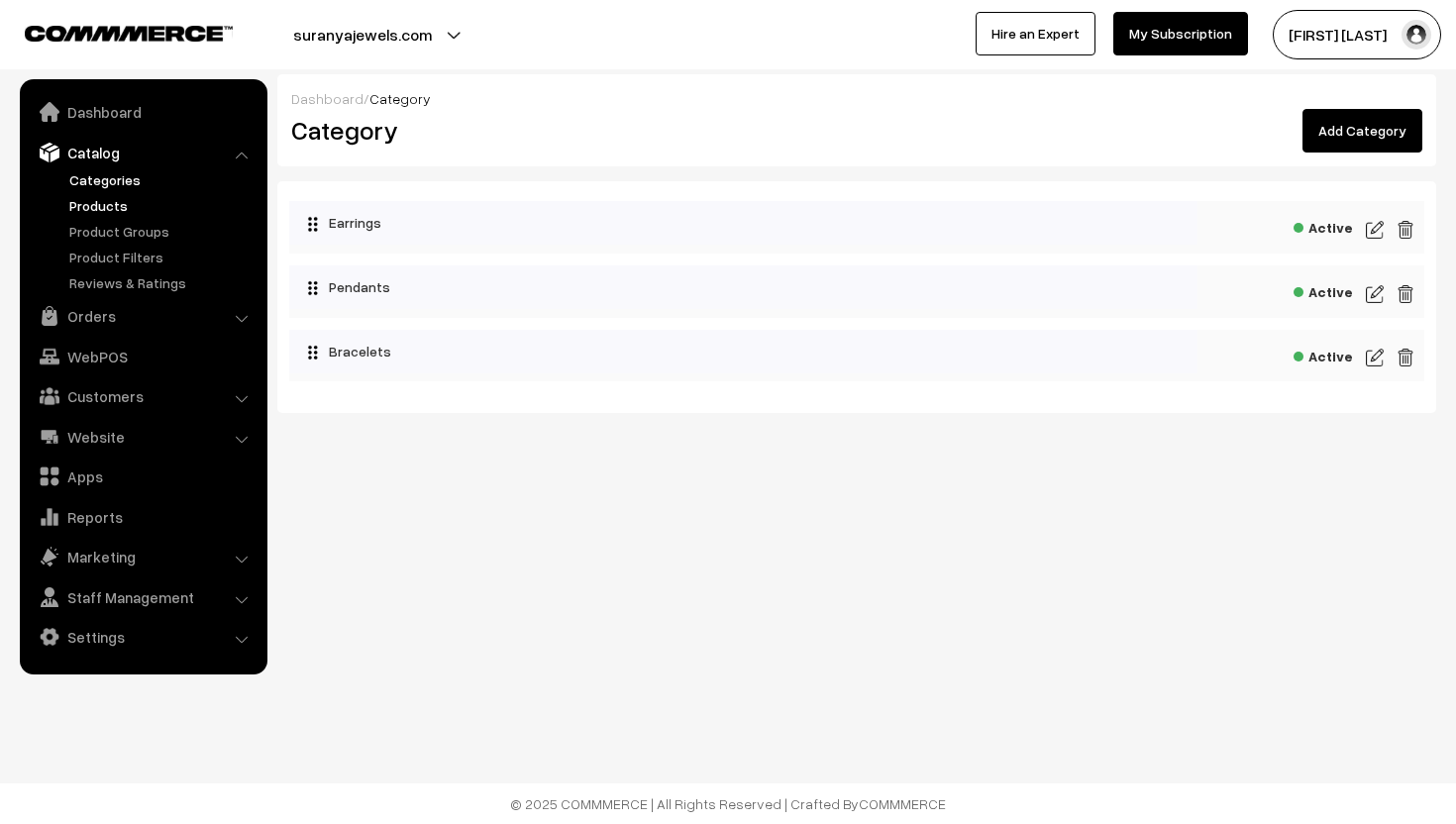 click on "Products" at bounding box center [162, 205] 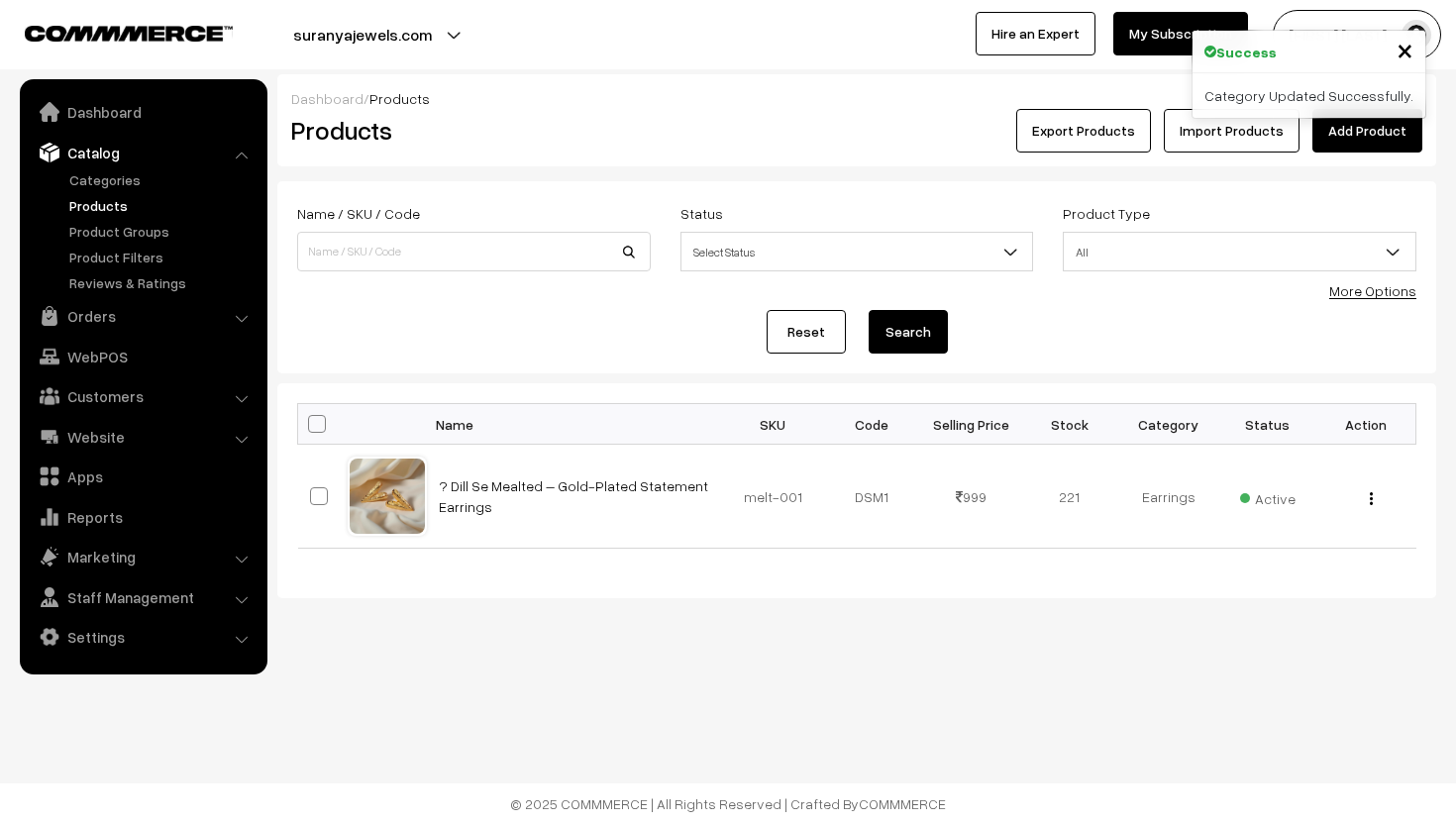 scroll, scrollTop: 0, scrollLeft: 0, axis: both 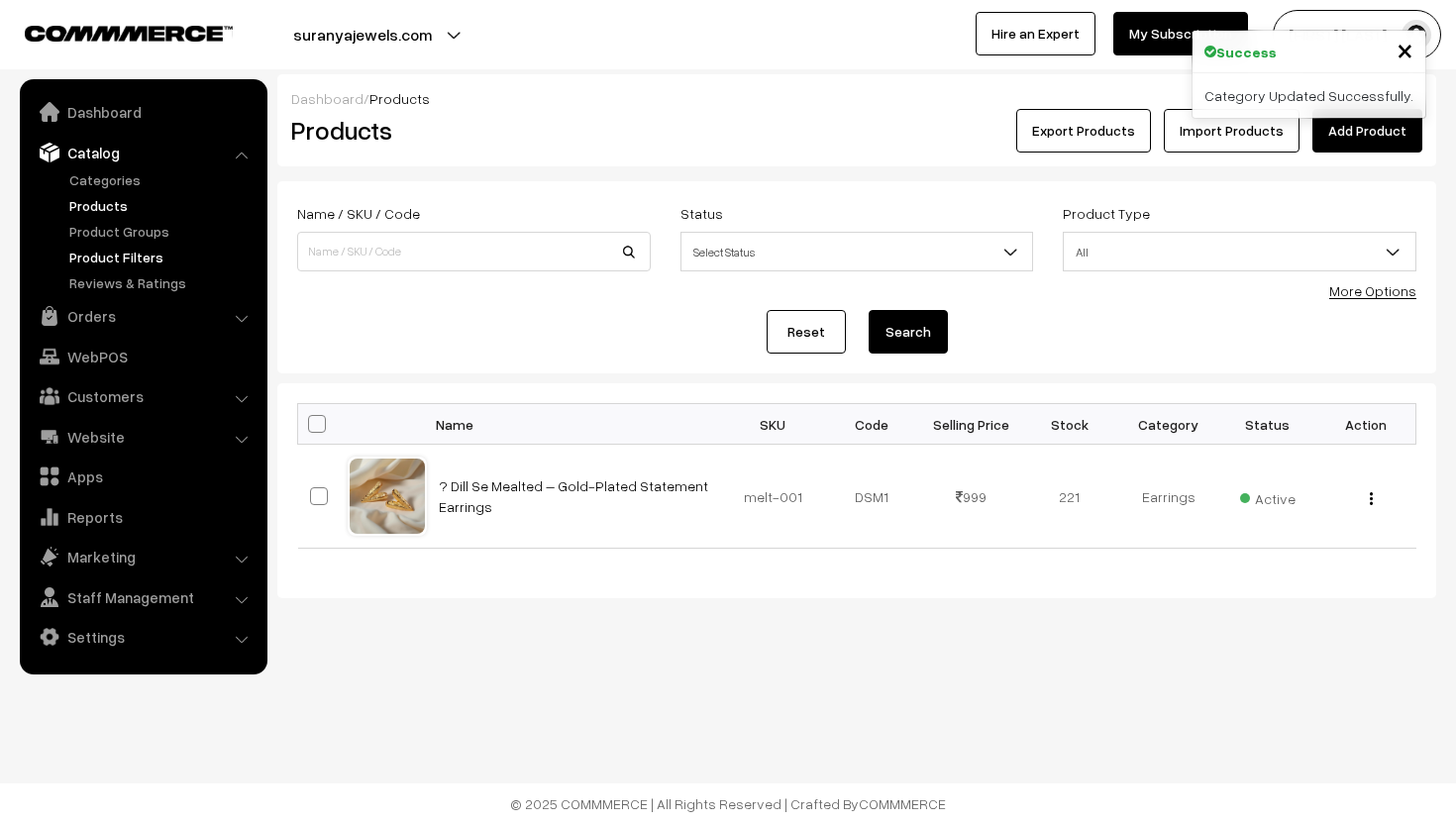 click on "Product Filters" at bounding box center (162, 257) 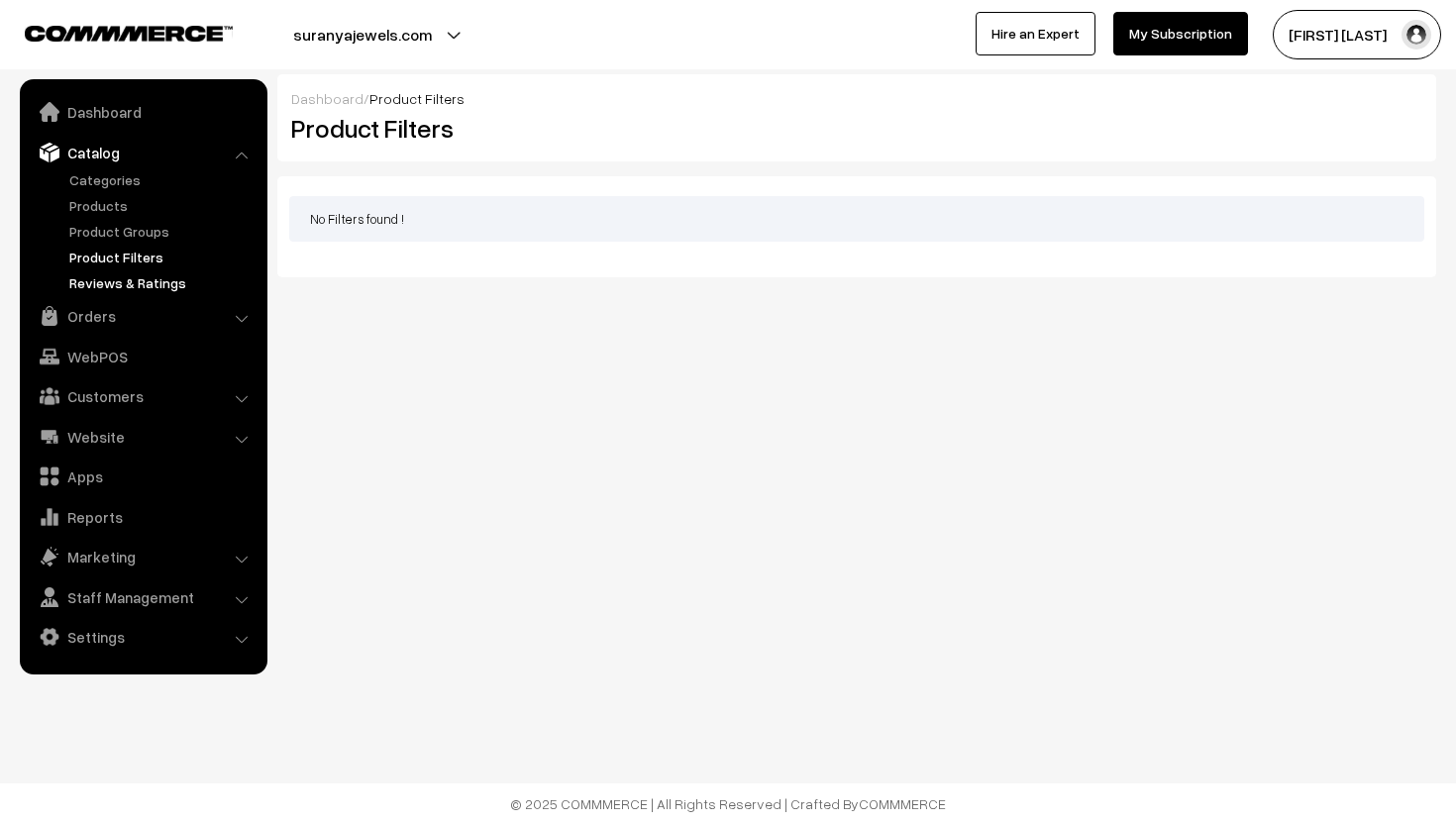 scroll, scrollTop: 0, scrollLeft: 0, axis: both 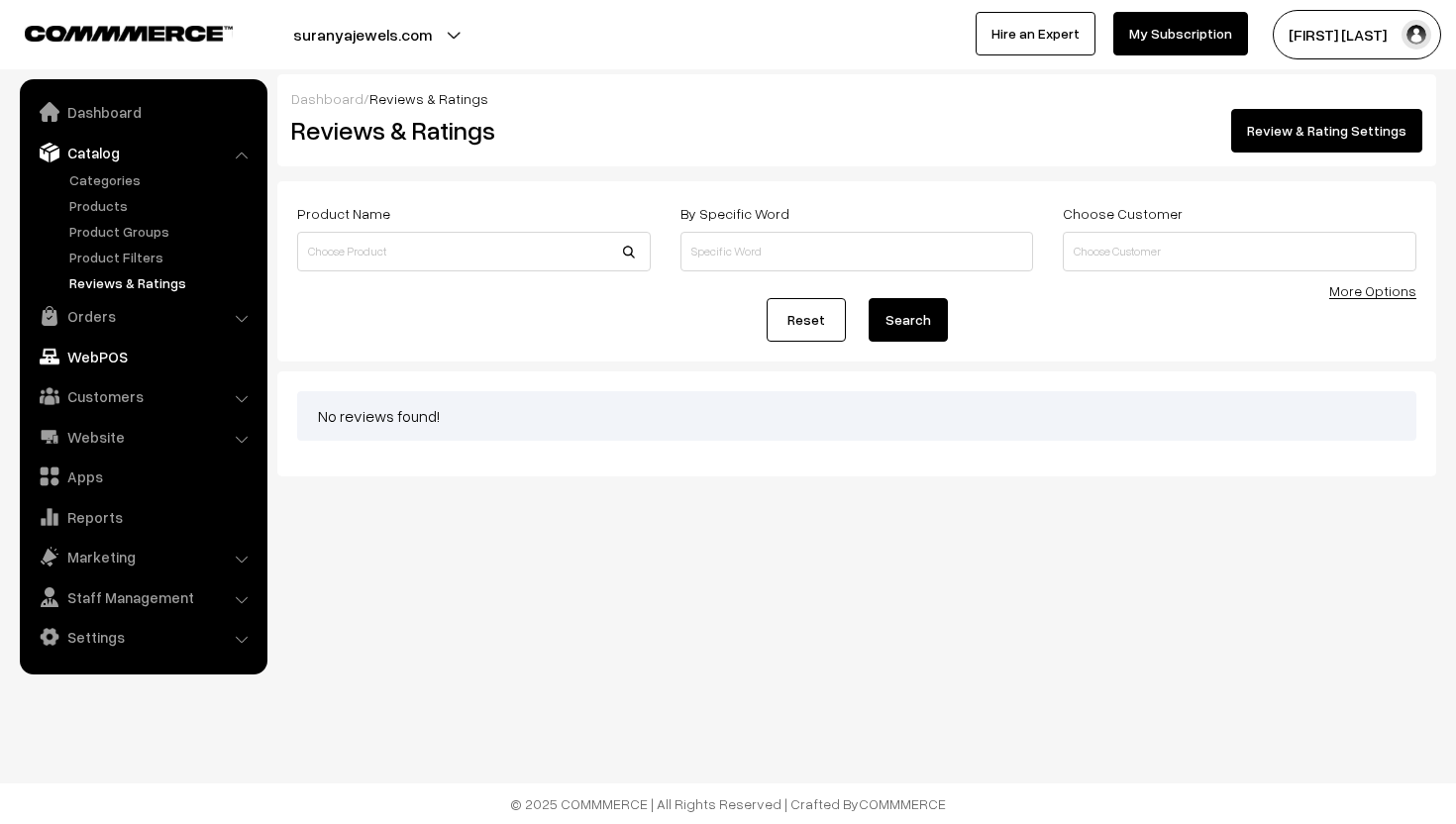 click on "WebPOS" at bounding box center [143, 357] 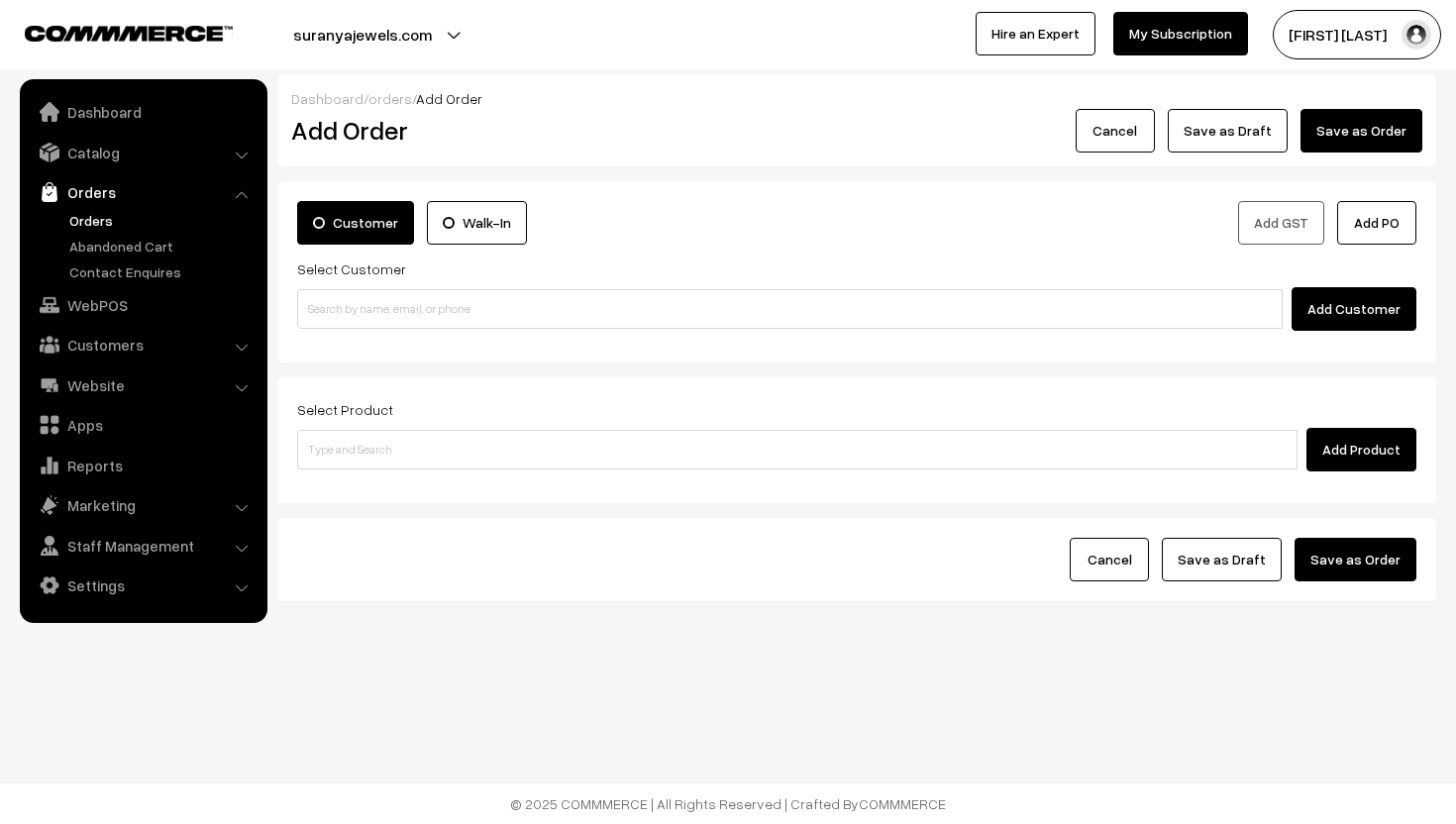 scroll, scrollTop: 0, scrollLeft: 0, axis: both 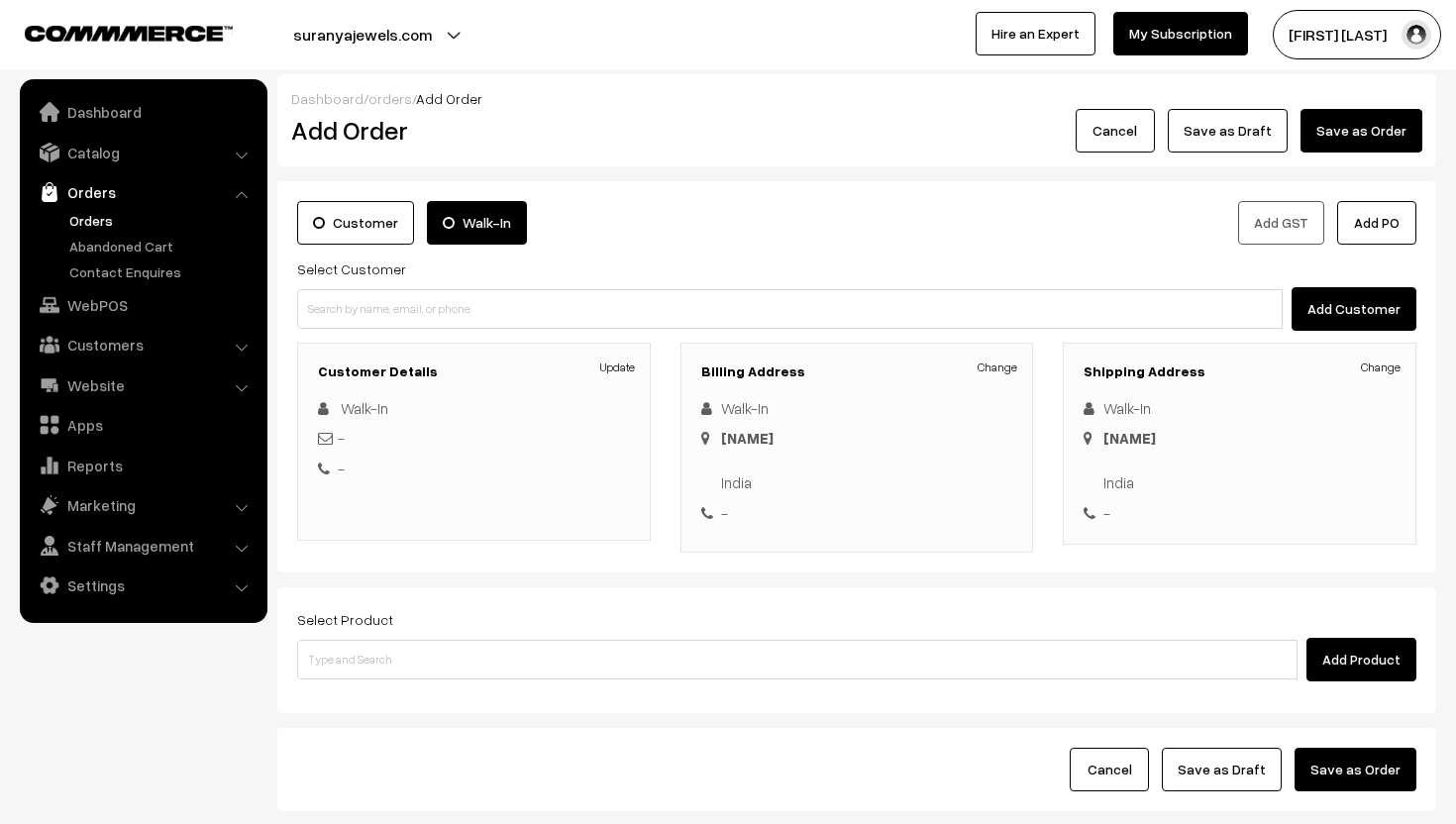 click on "Customer" at bounding box center (356, 223) 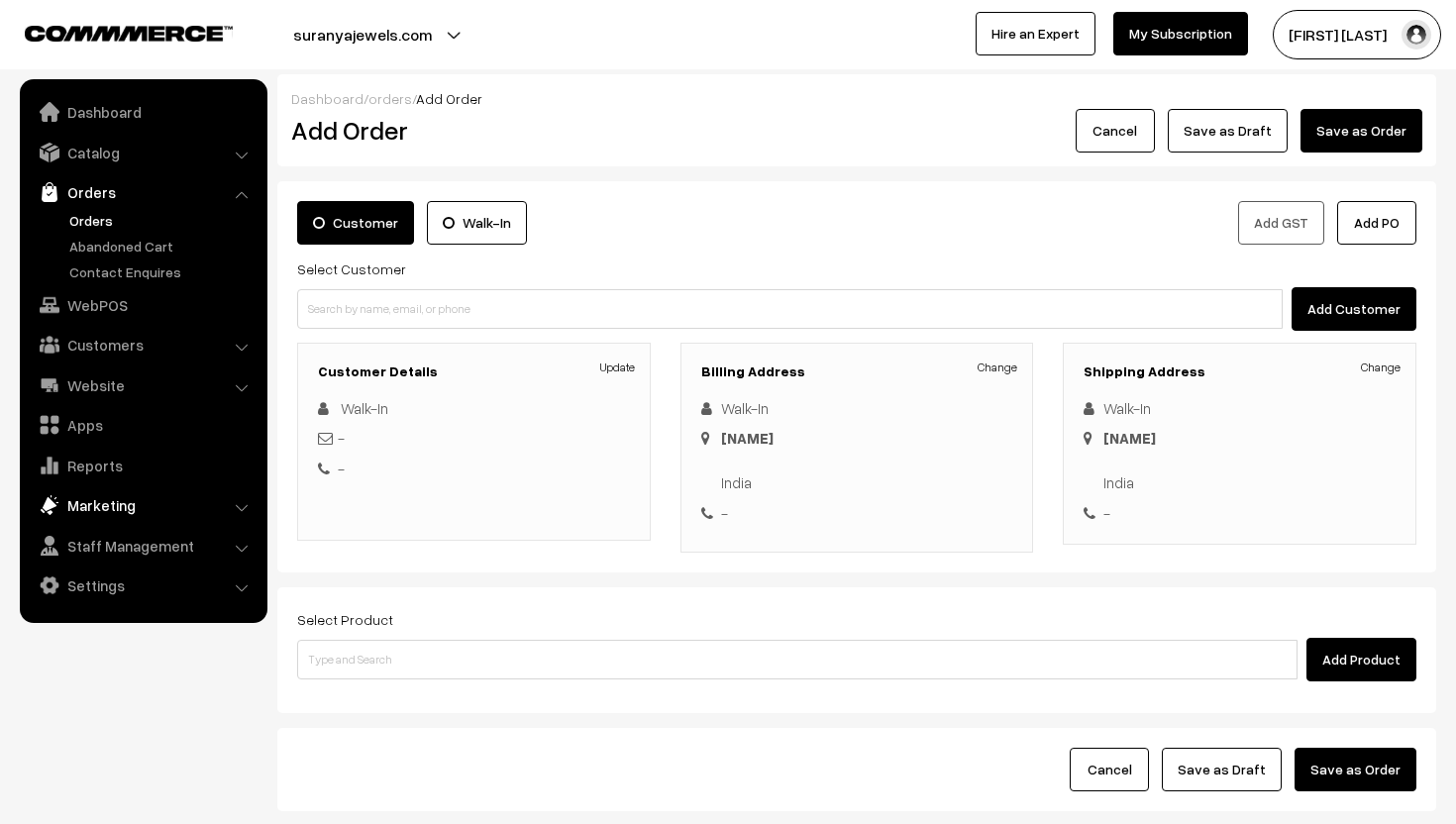 click on "Marketing" at bounding box center (143, 505) 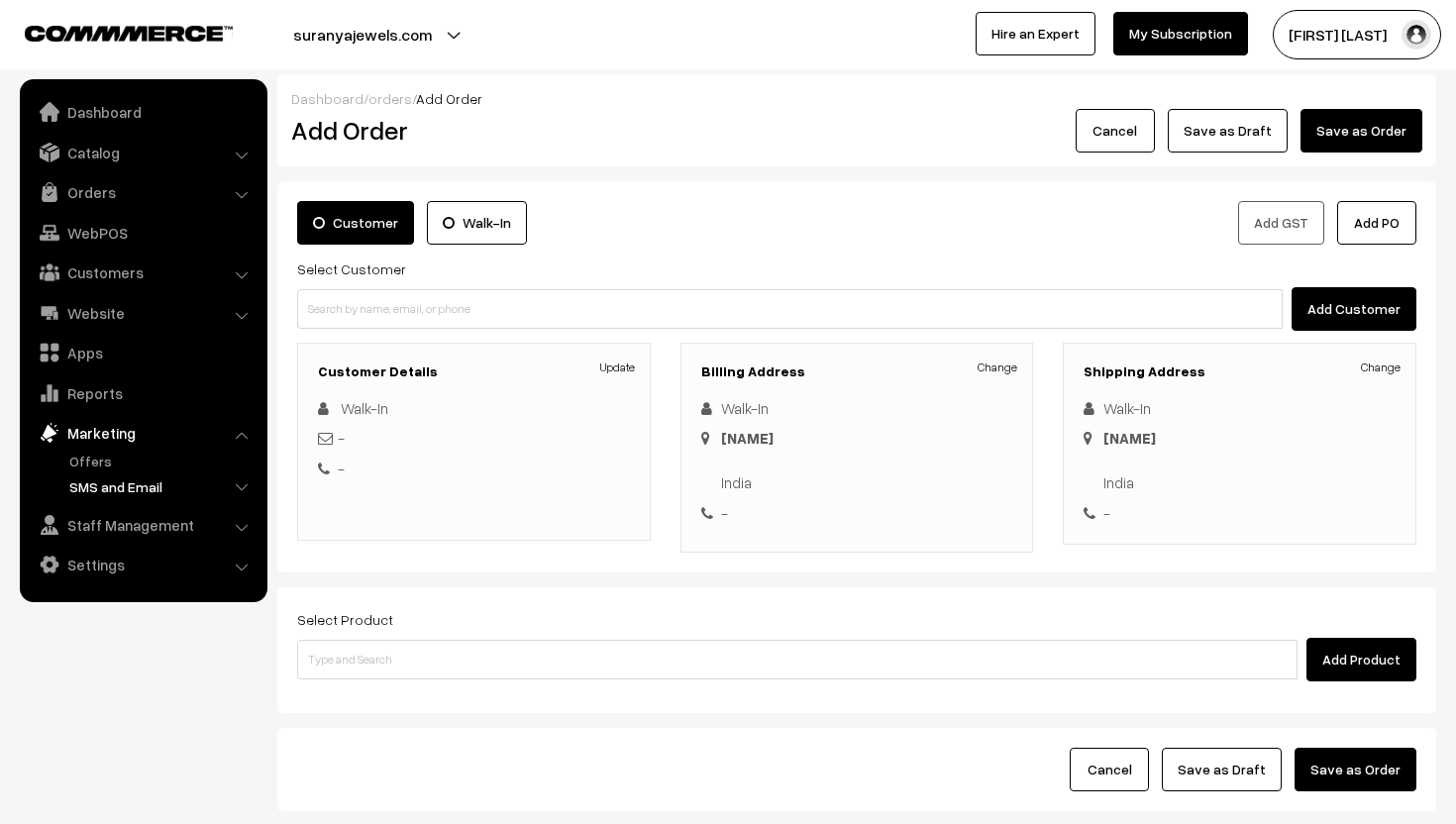 click on "SMS and Email" at bounding box center [162, 486] 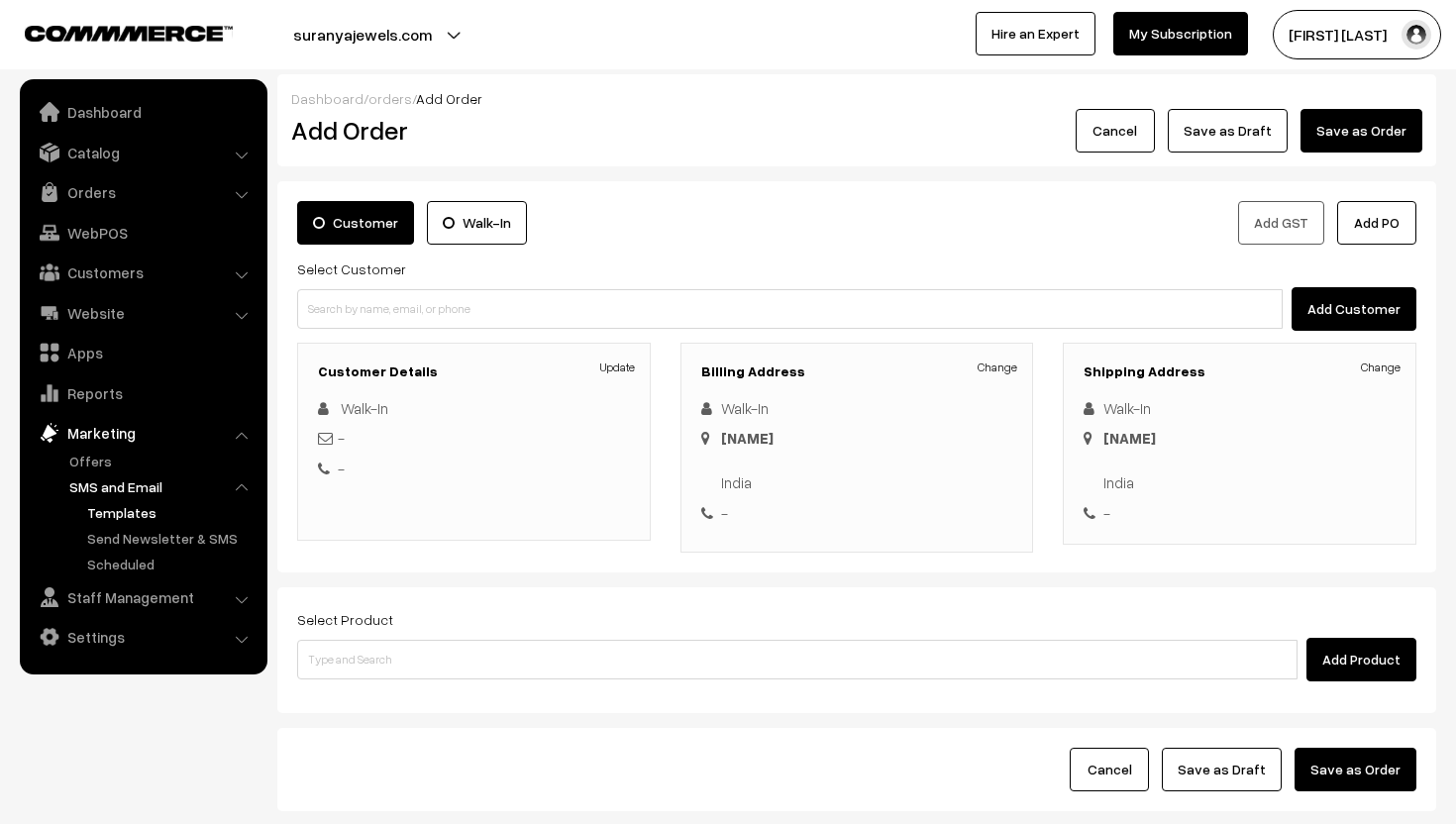click on "Templates" at bounding box center [171, 512] 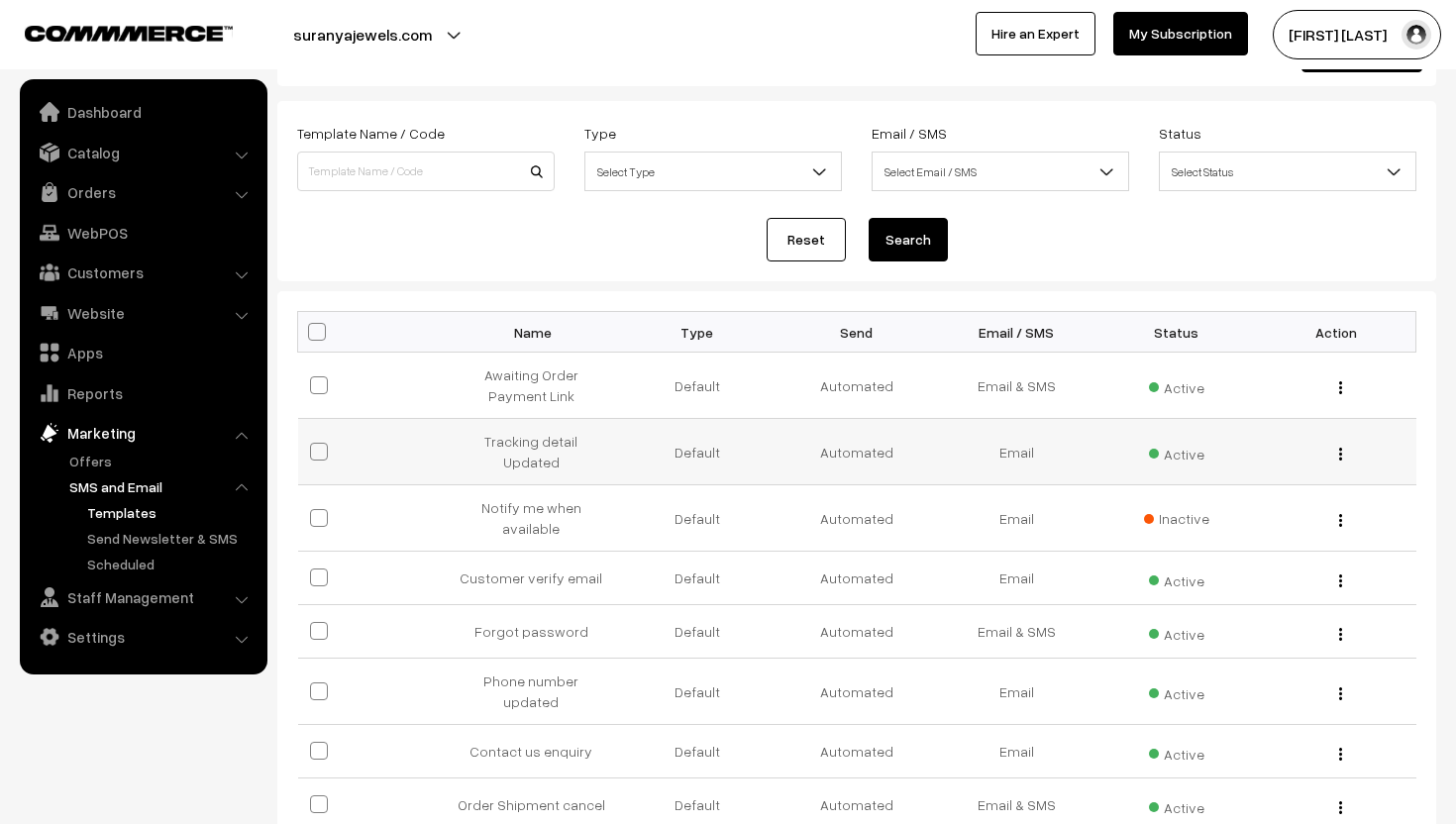 scroll, scrollTop: 82, scrollLeft: 0, axis: vertical 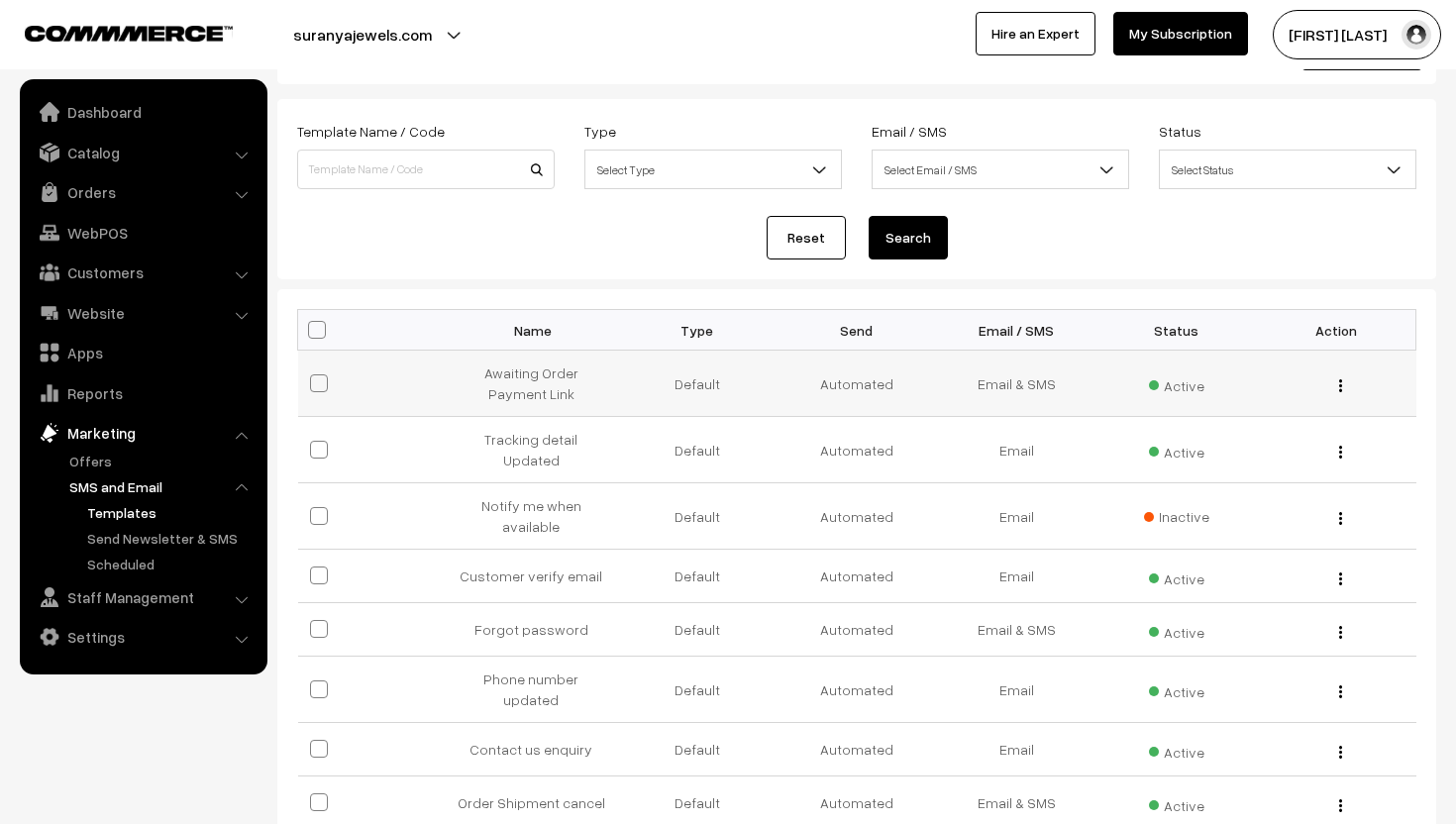 click at bounding box center [319, 383] 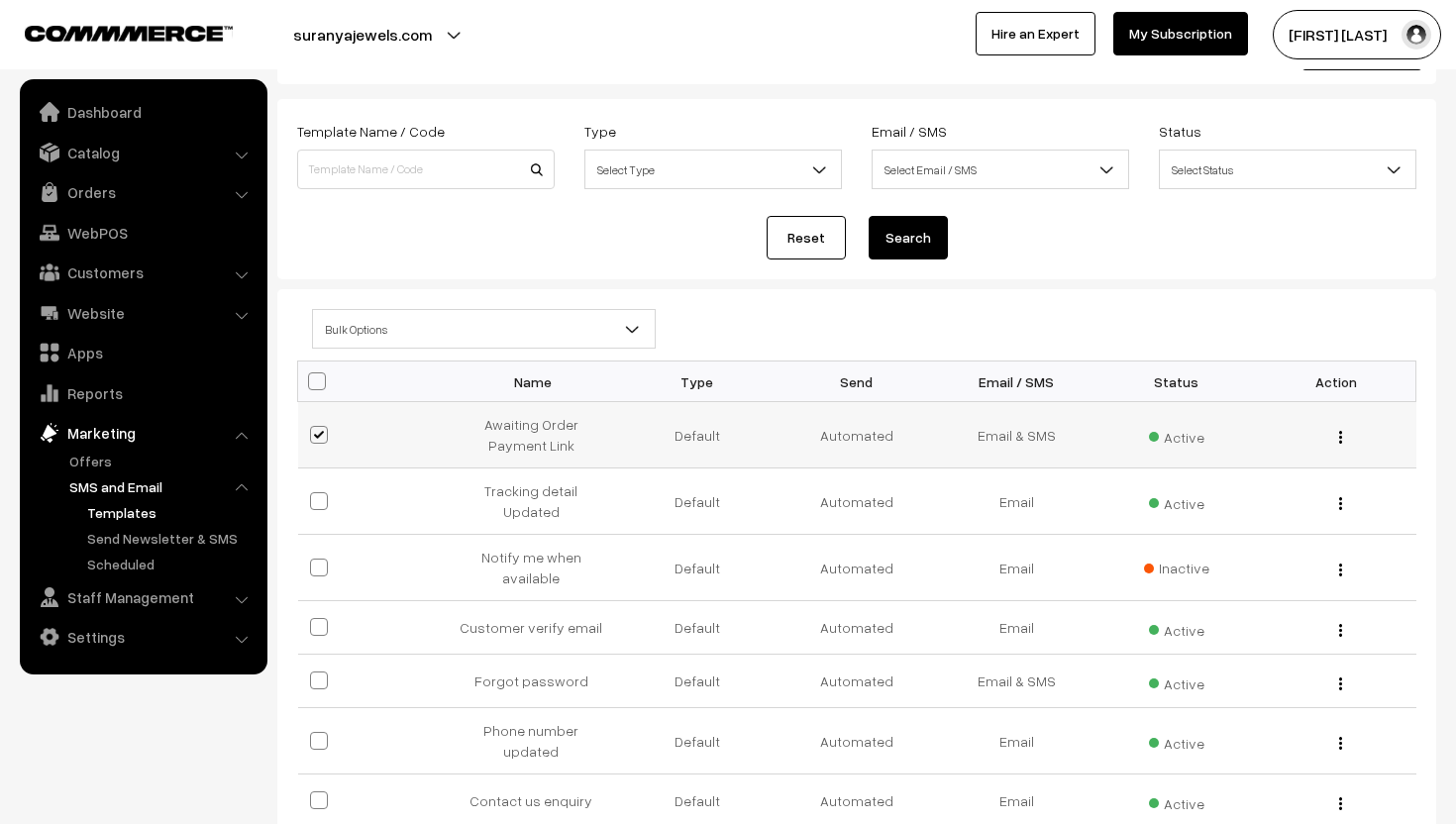 click at bounding box center [1340, 437] 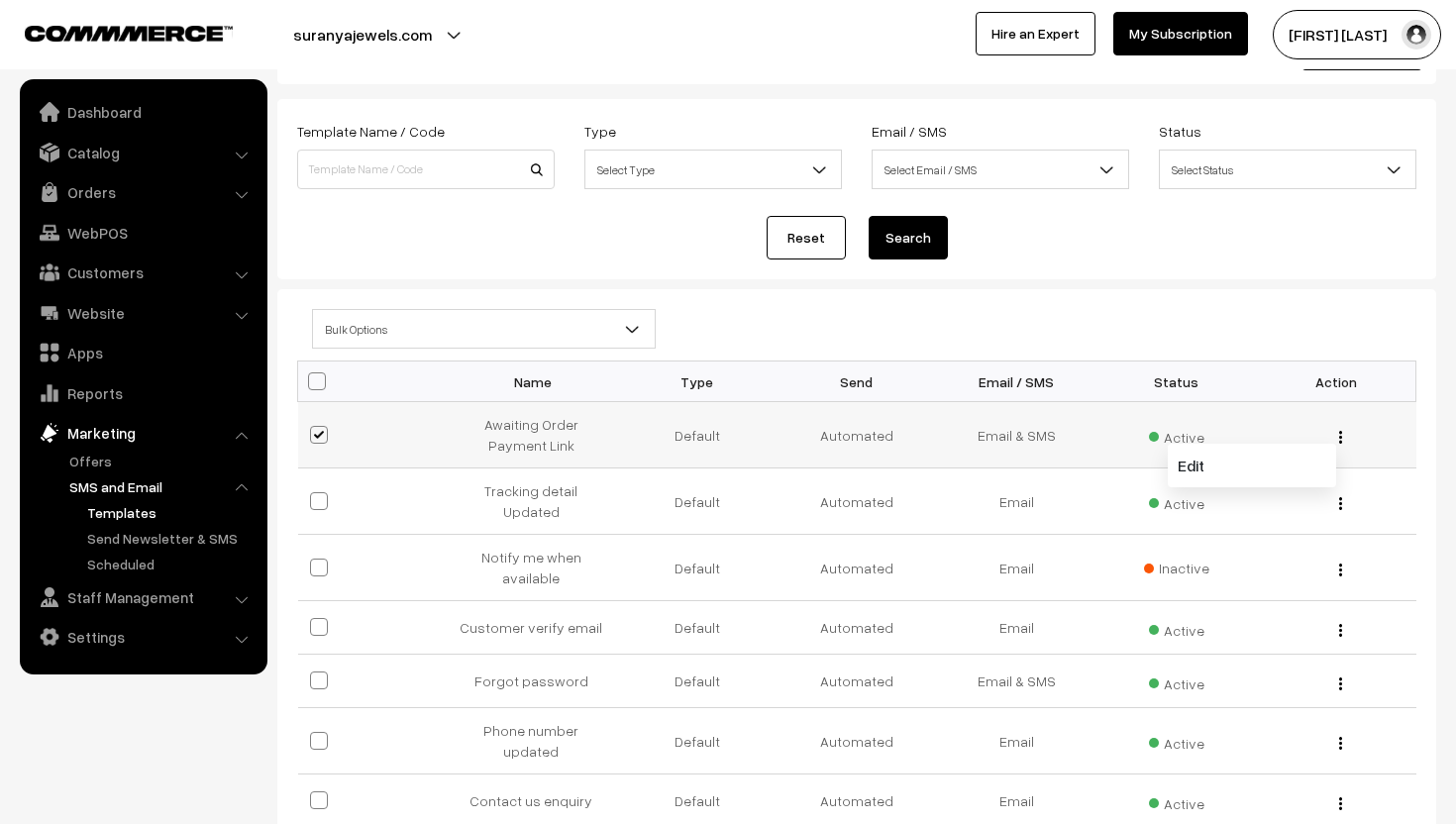 click on "Default" at bounding box center (696, 435) 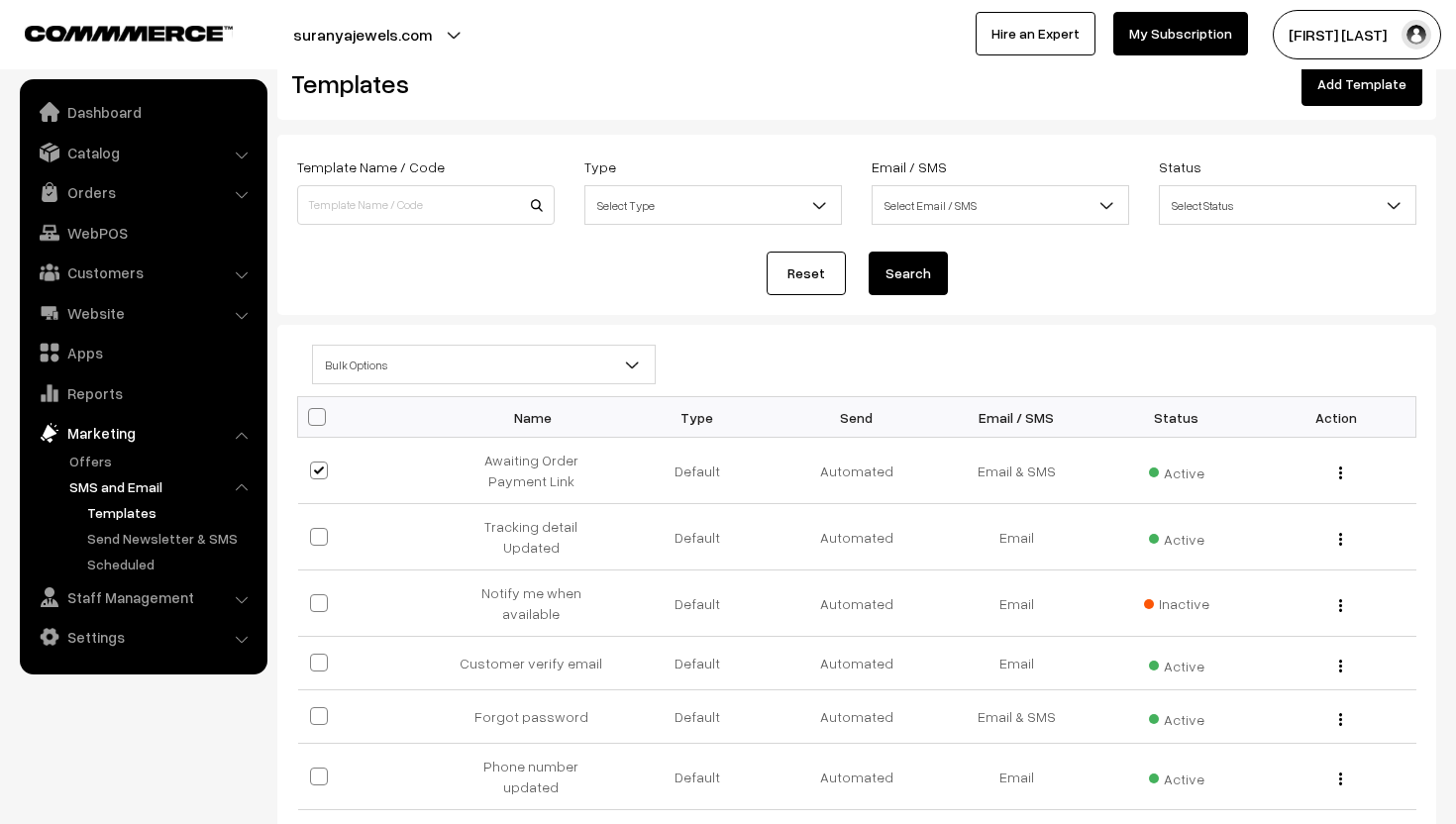 scroll, scrollTop: 37, scrollLeft: 0, axis: vertical 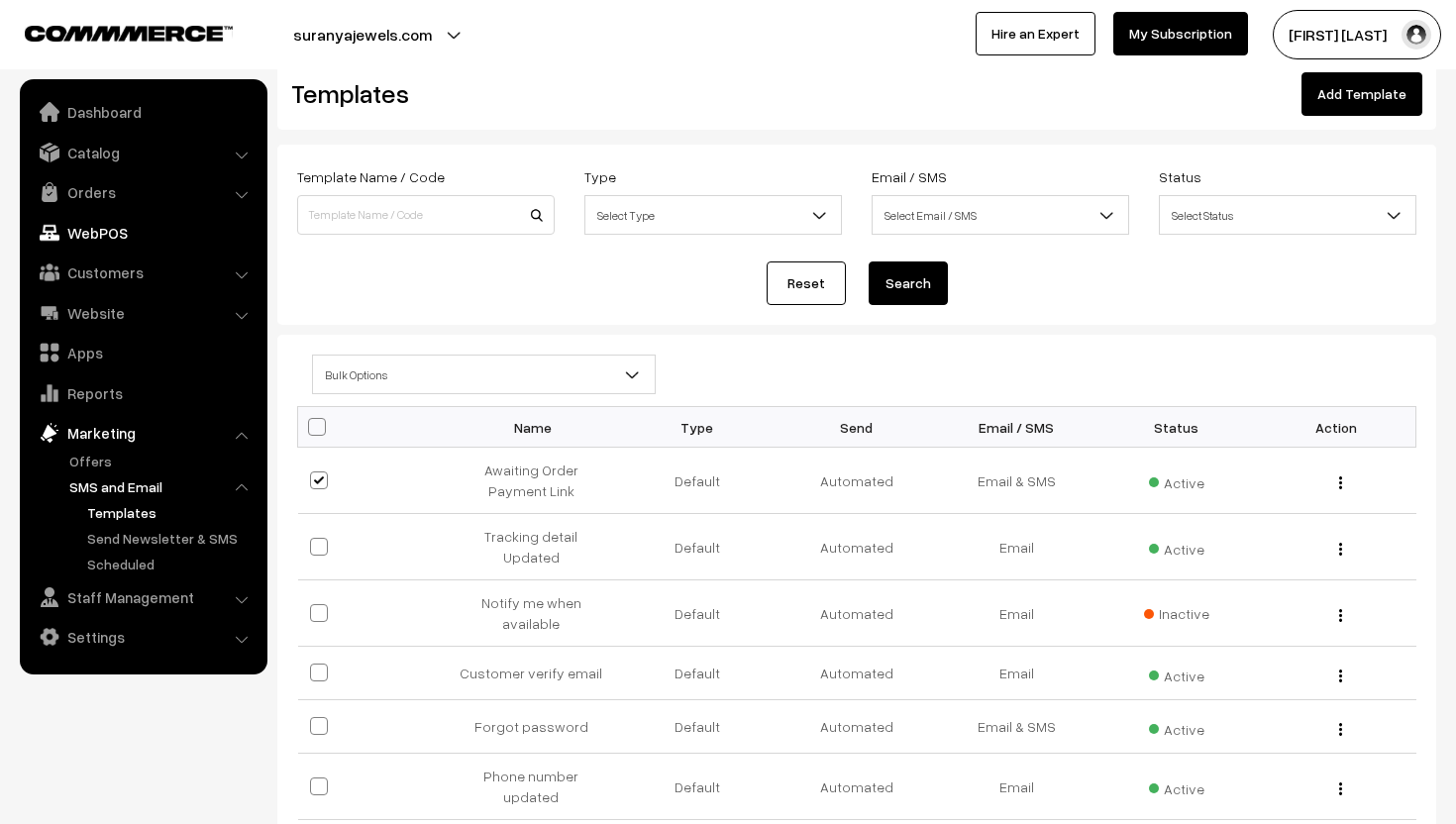click on "WebPOS" at bounding box center [143, 233] 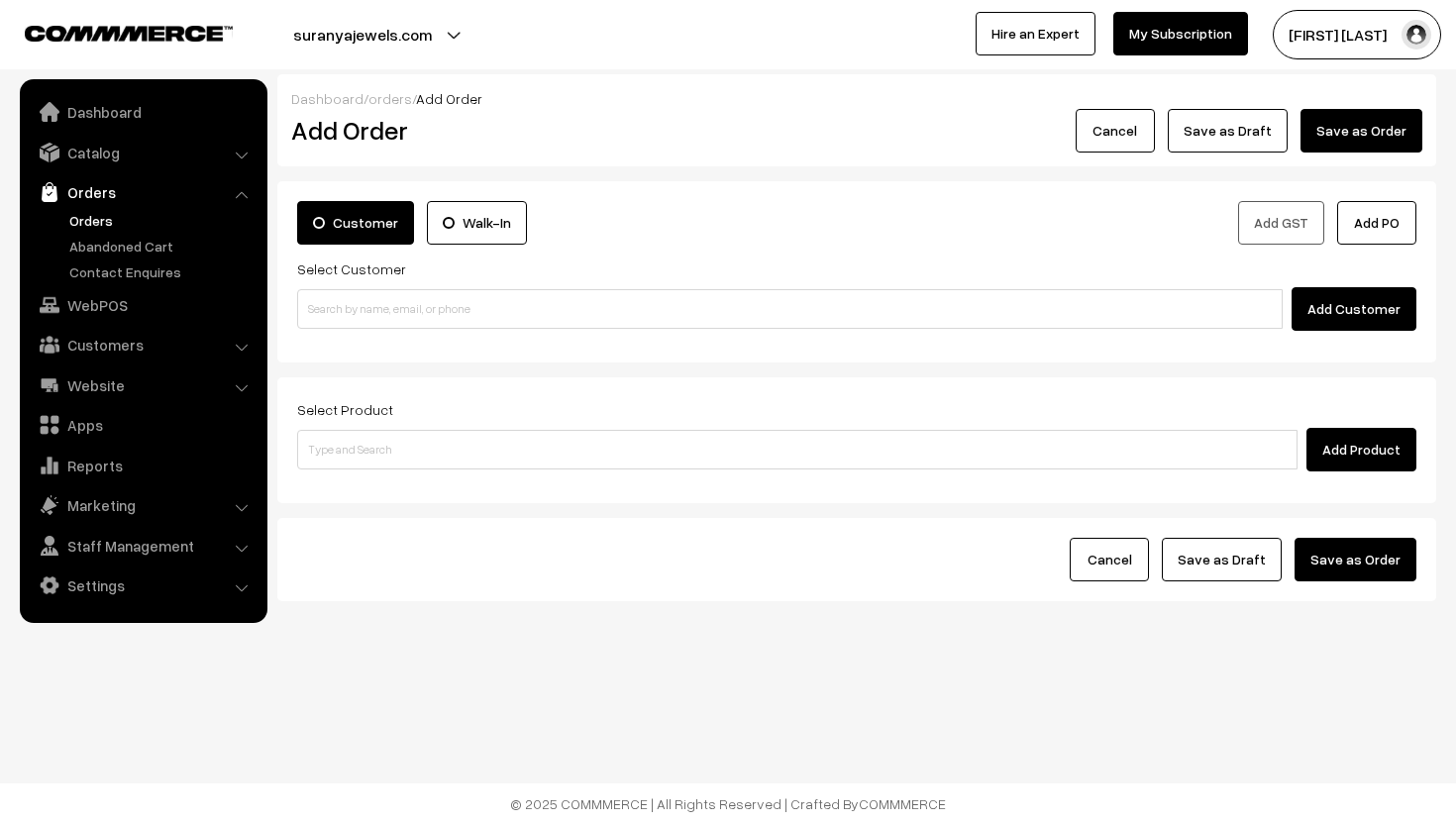 scroll, scrollTop: 0, scrollLeft: 0, axis: both 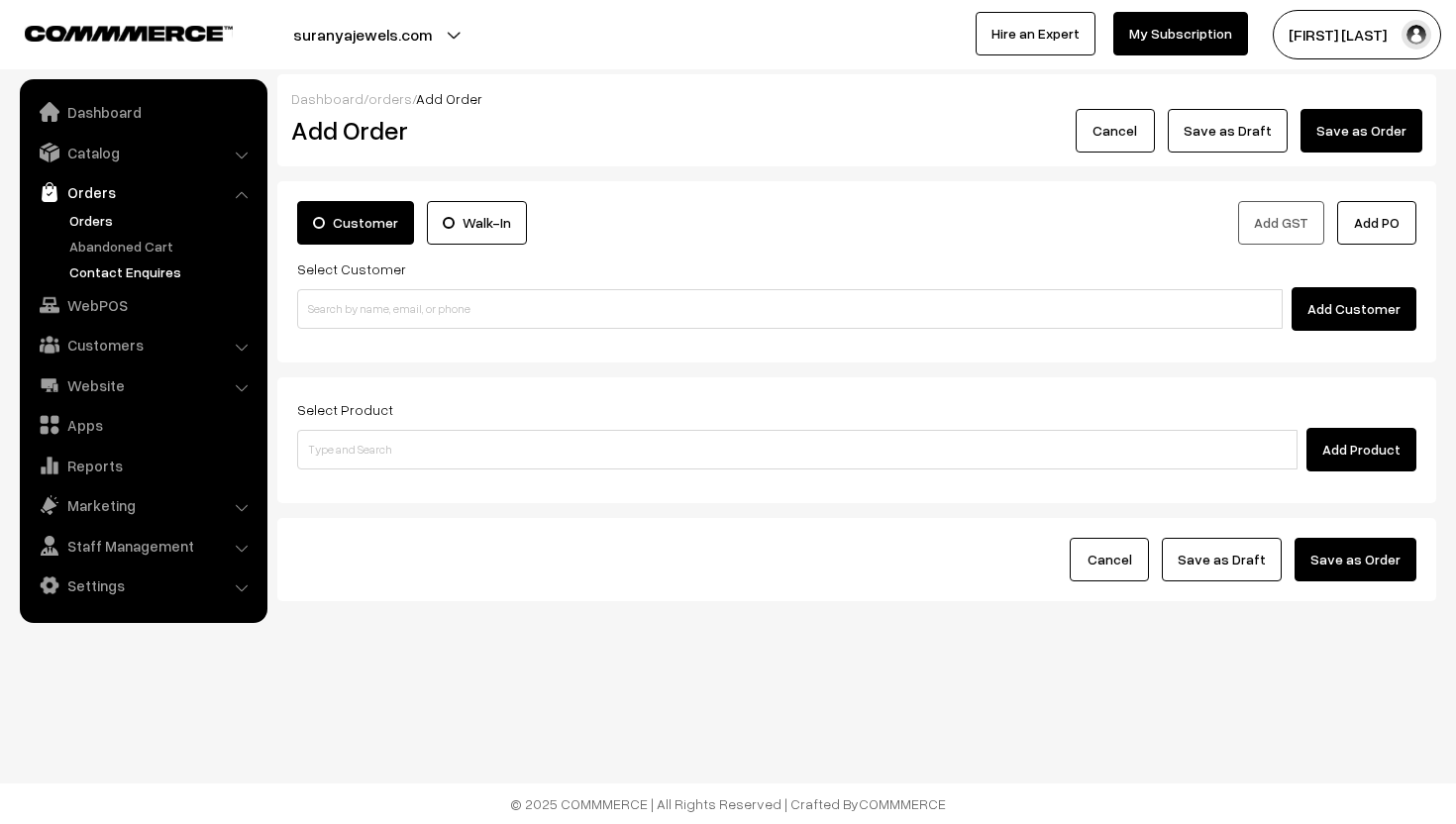 click on "Contact Enquires" at bounding box center [162, 271] 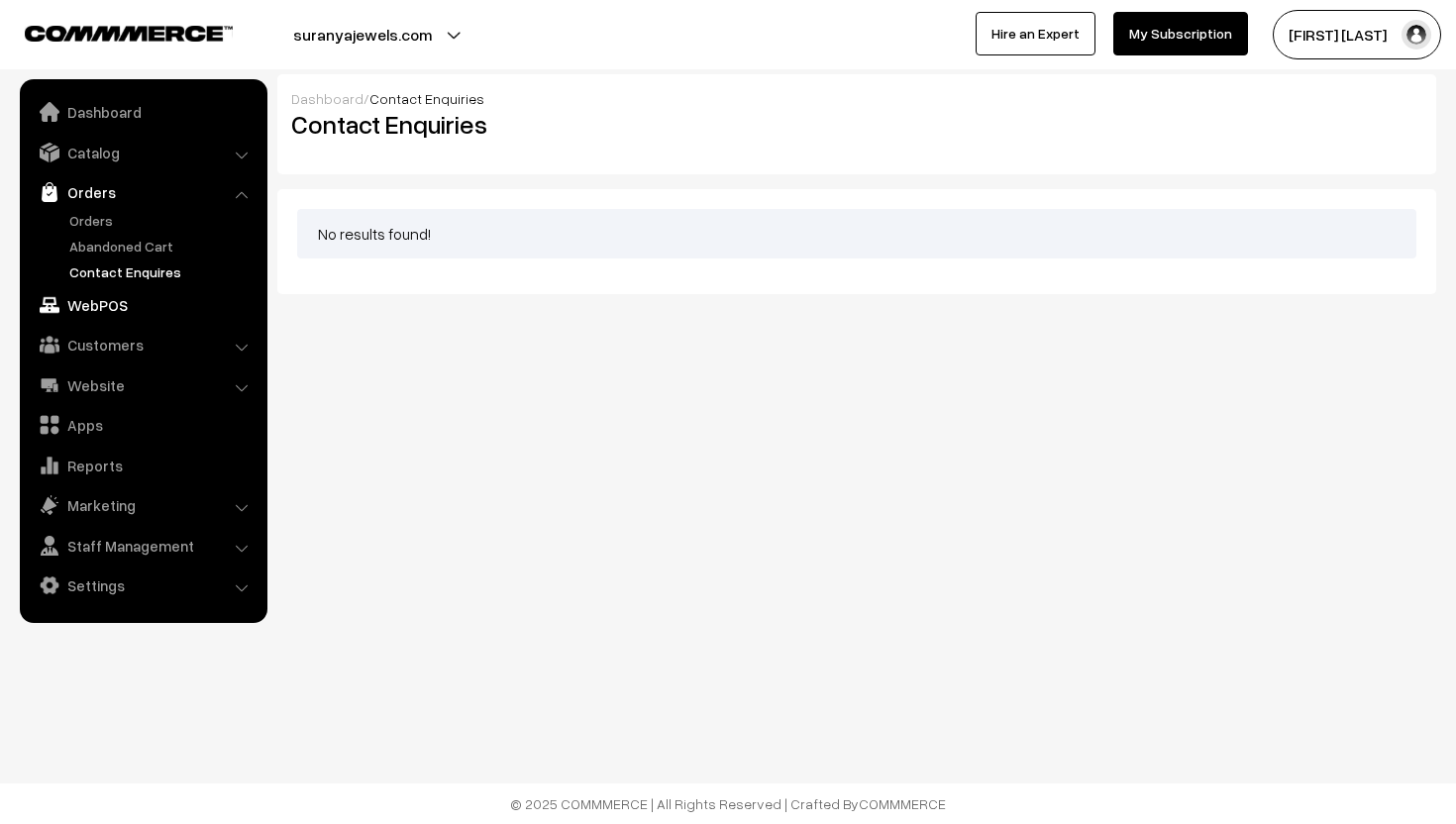 scroll, scrollTop: 0, scrollLeft: 0, axis: both 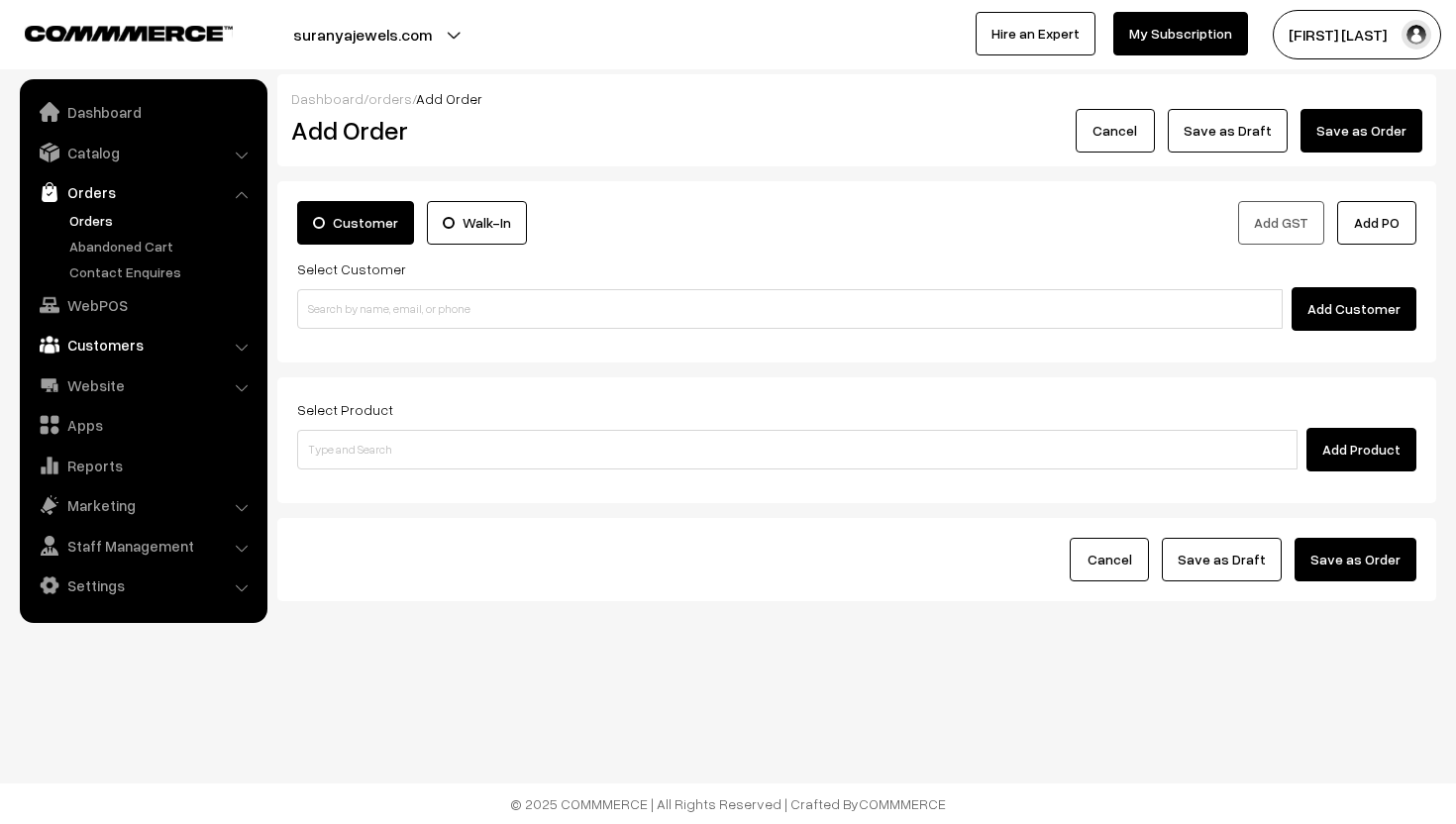click on "Customers" at bounding box center [143, 345] 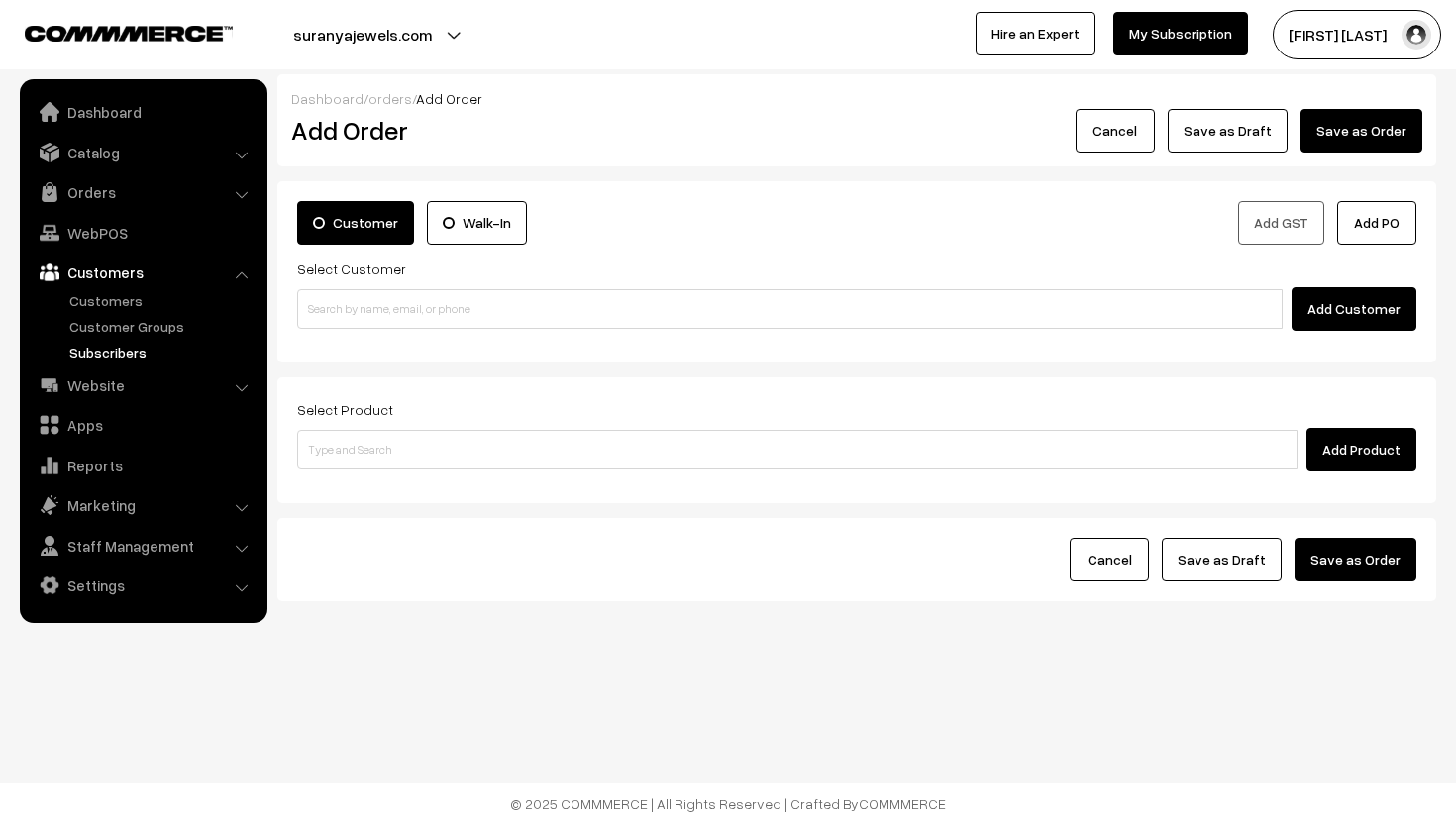 click on "Subscribers" at bounding box center (162, 352) 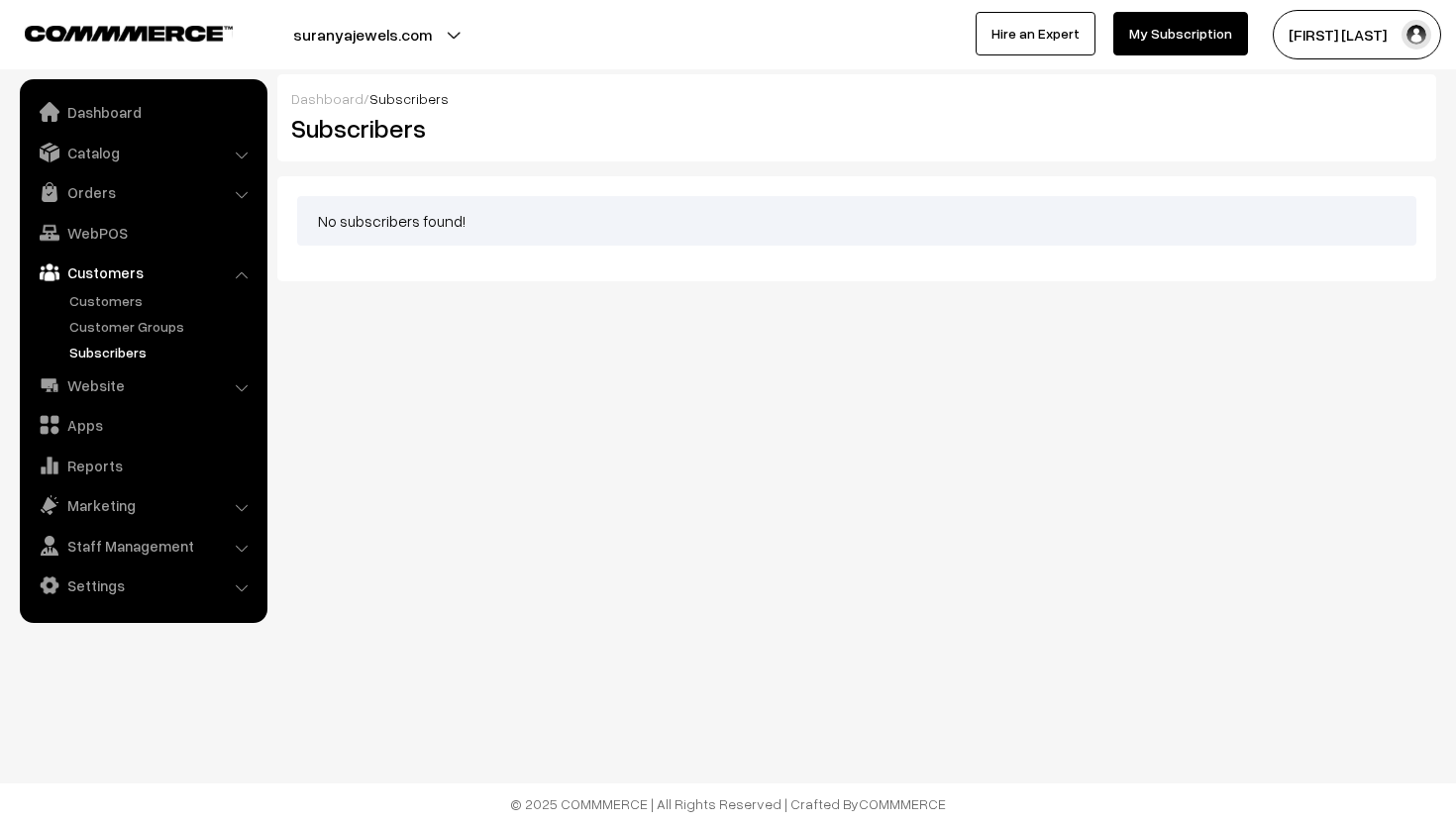 scroll, scrollTop: 0, scrollLeft: 0, axis: both 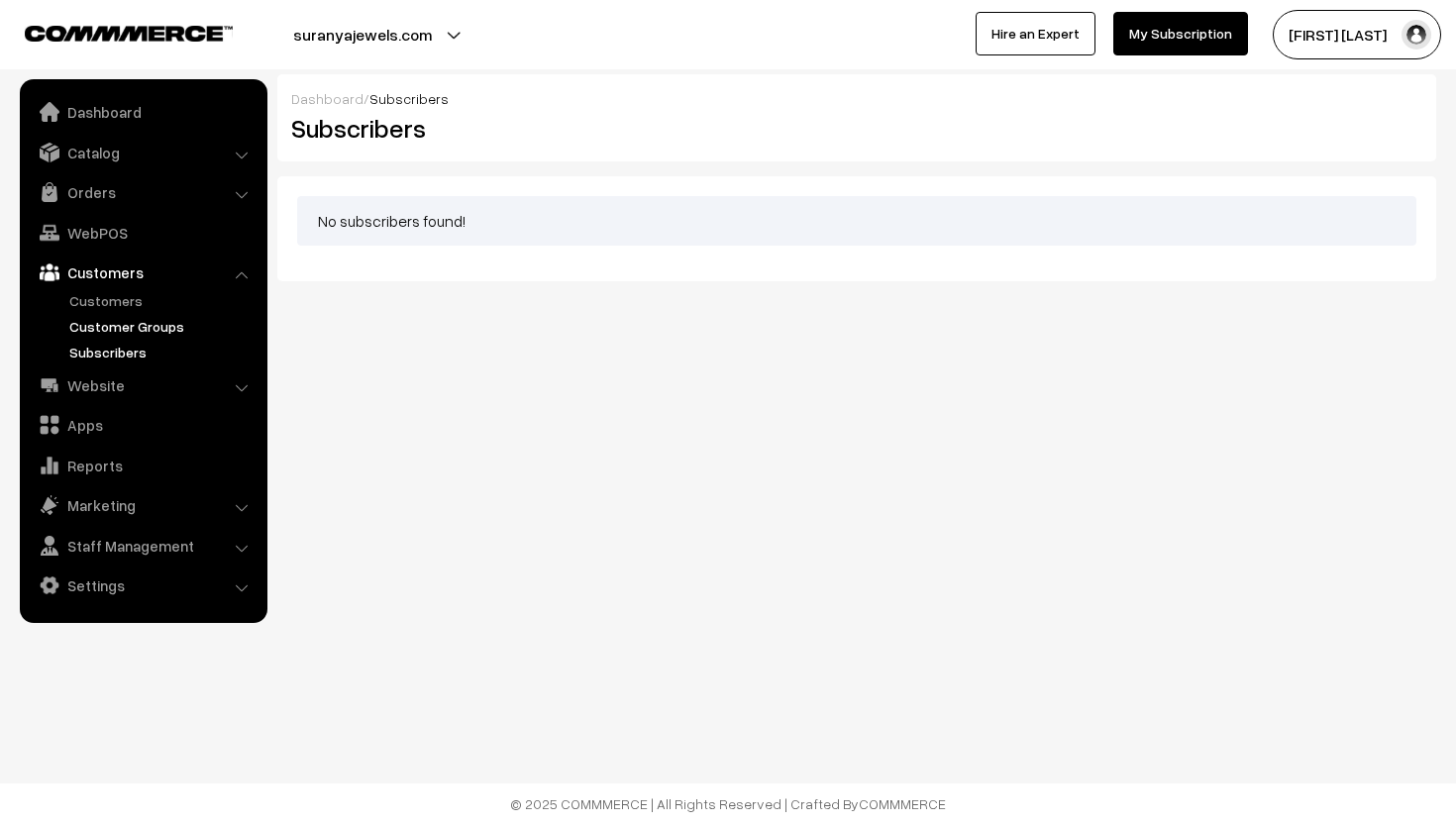 click on "Customer Groups" at bounding box center [162, 326] 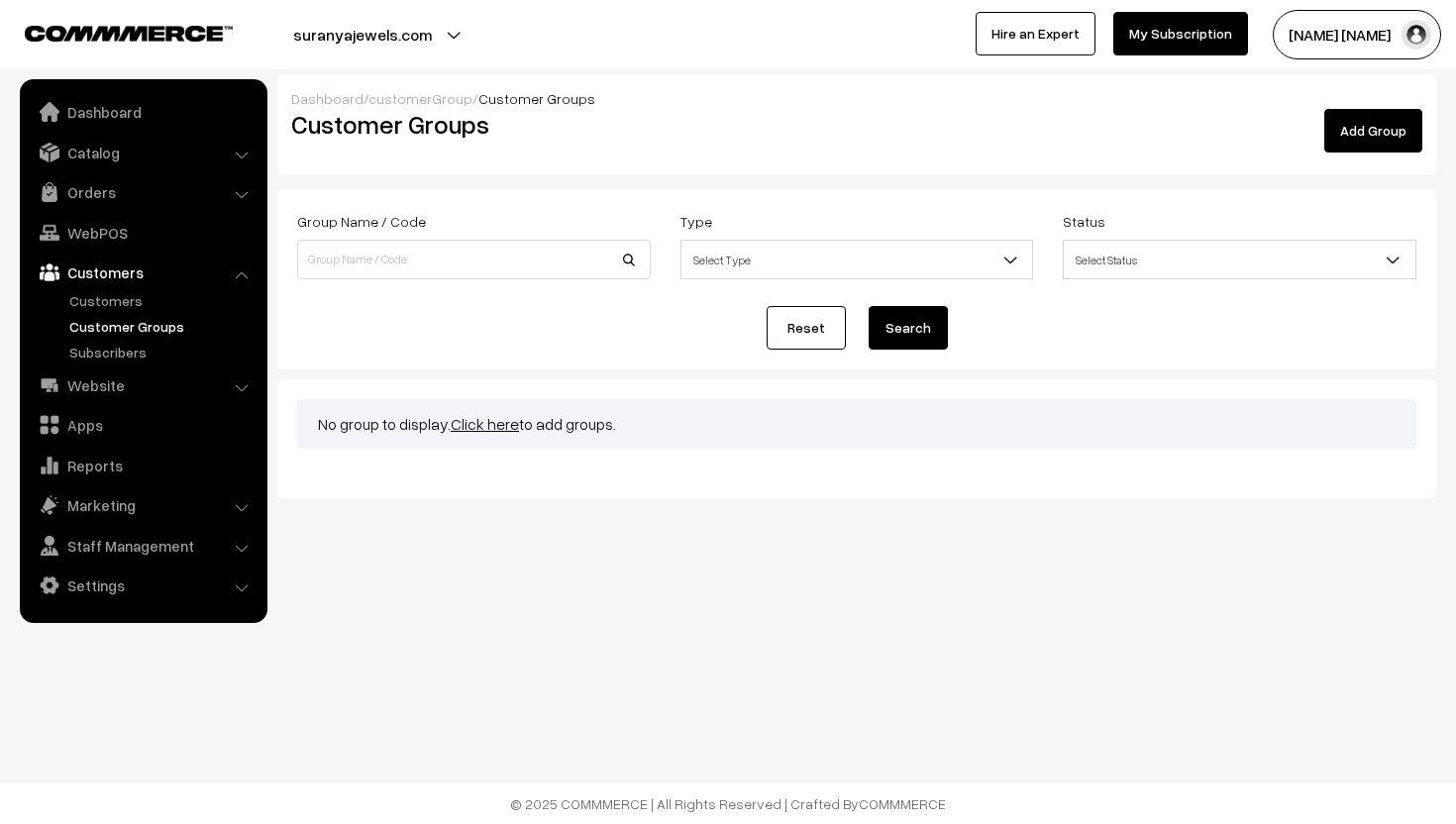 scroll, scrollTop: 0, scrollLeft: 0, axis: both 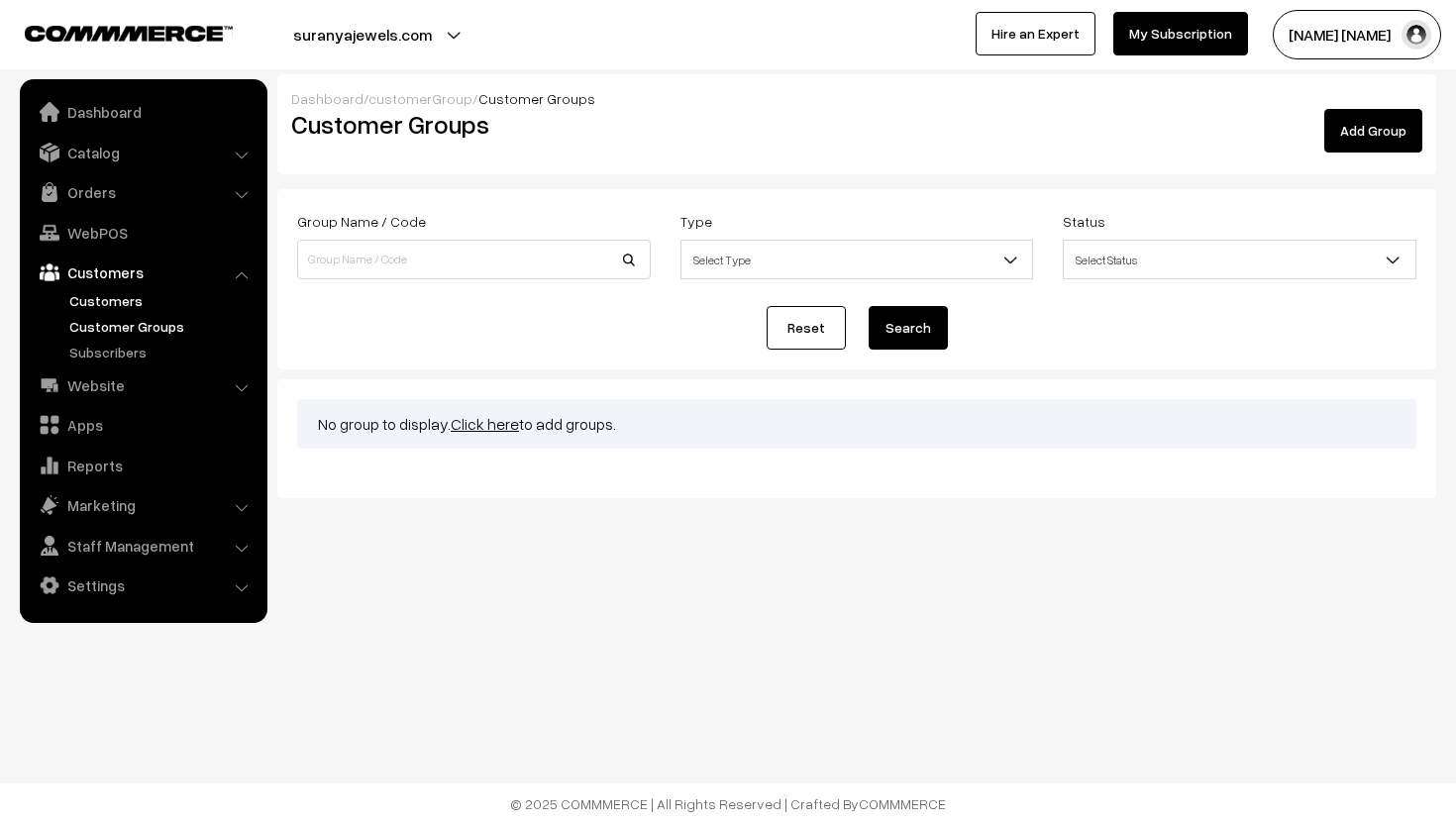 click on "Customers" at bounding box center [162, 300] 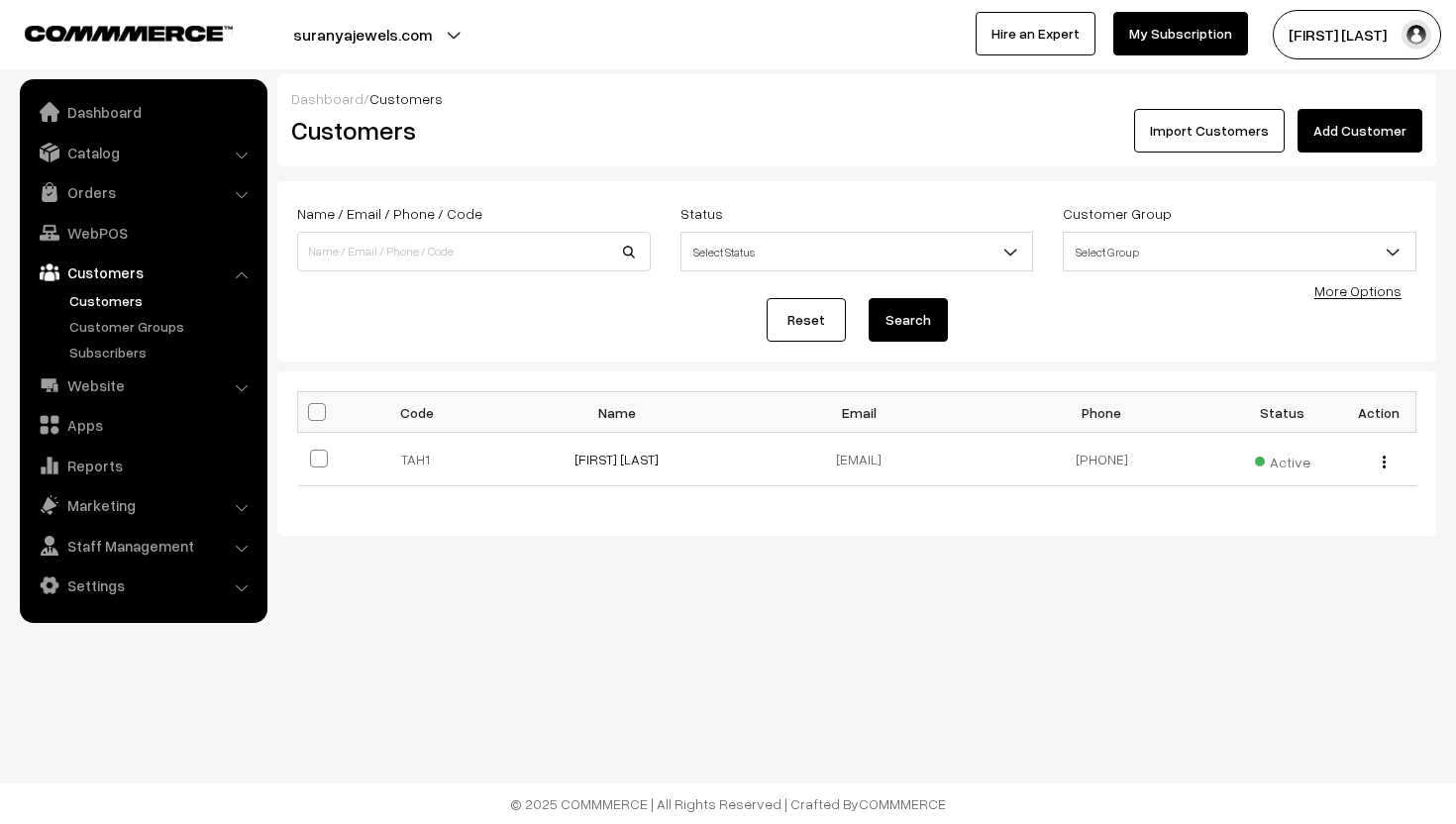 scroll, scrollTop: 0, scrollLeft: 0, axis: both 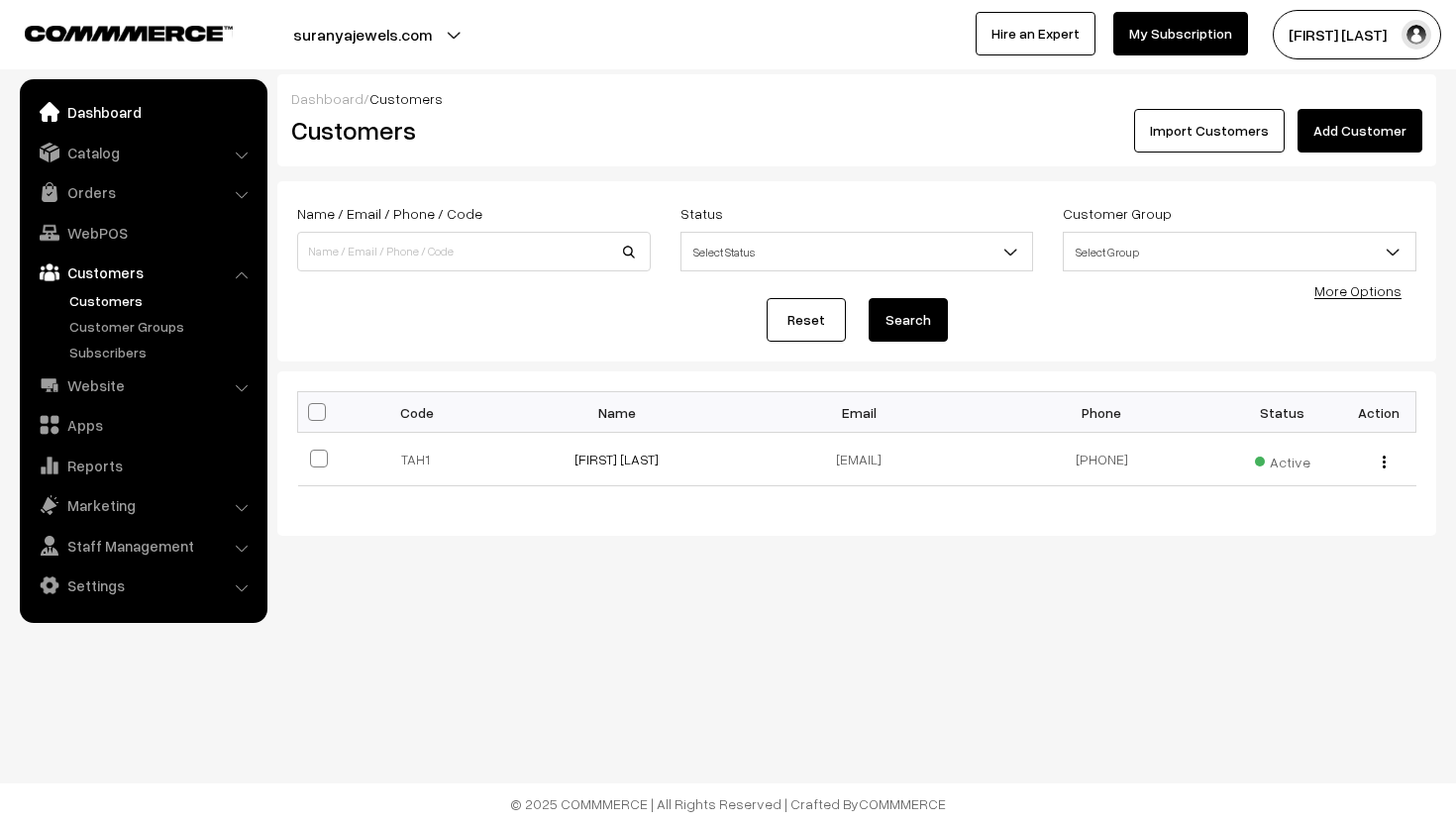 click on "Dashboard" at bounding box center [143, 112] 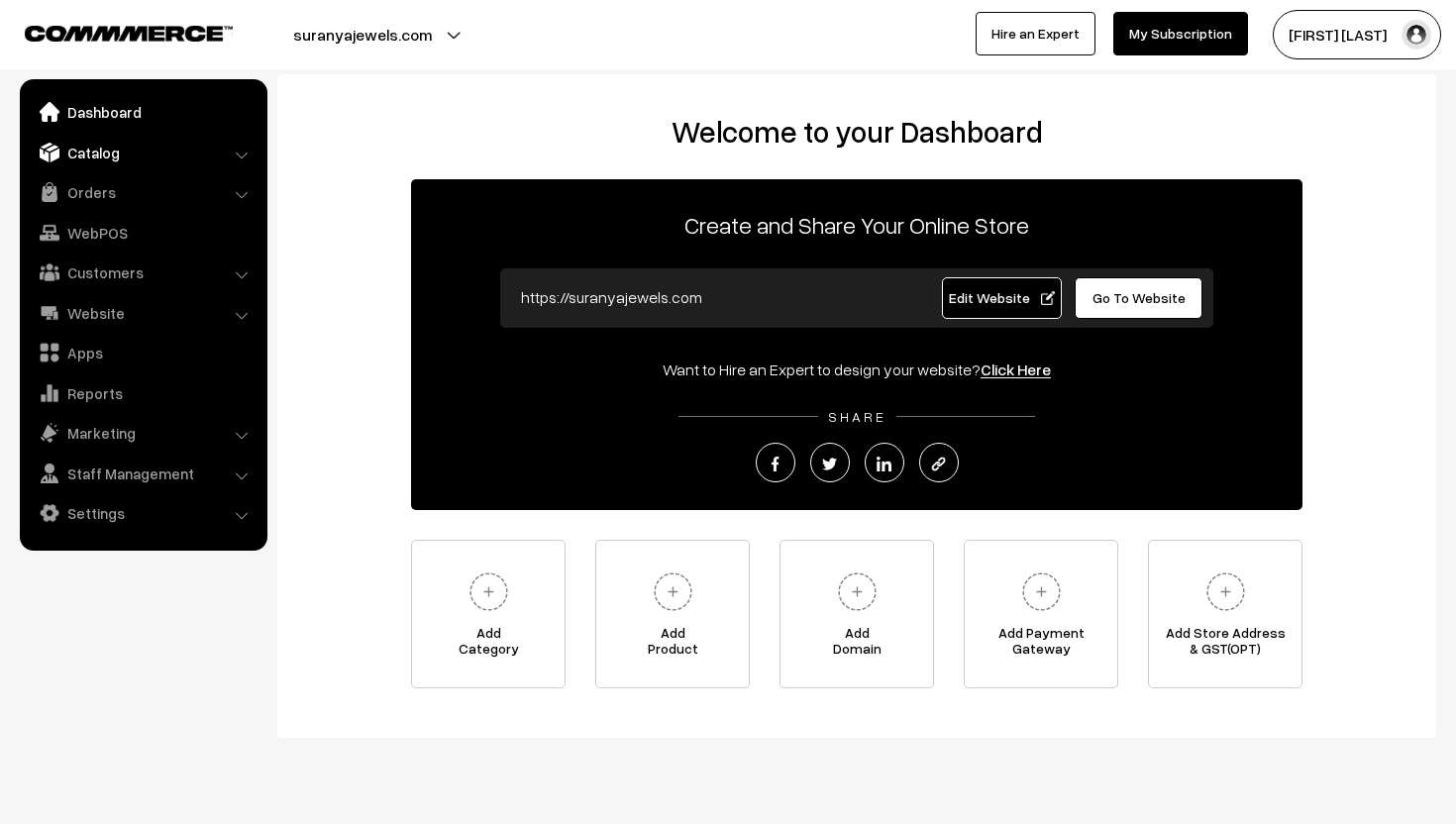 scroll, scrollTop: 0, scrollLeft: 0, axis: both 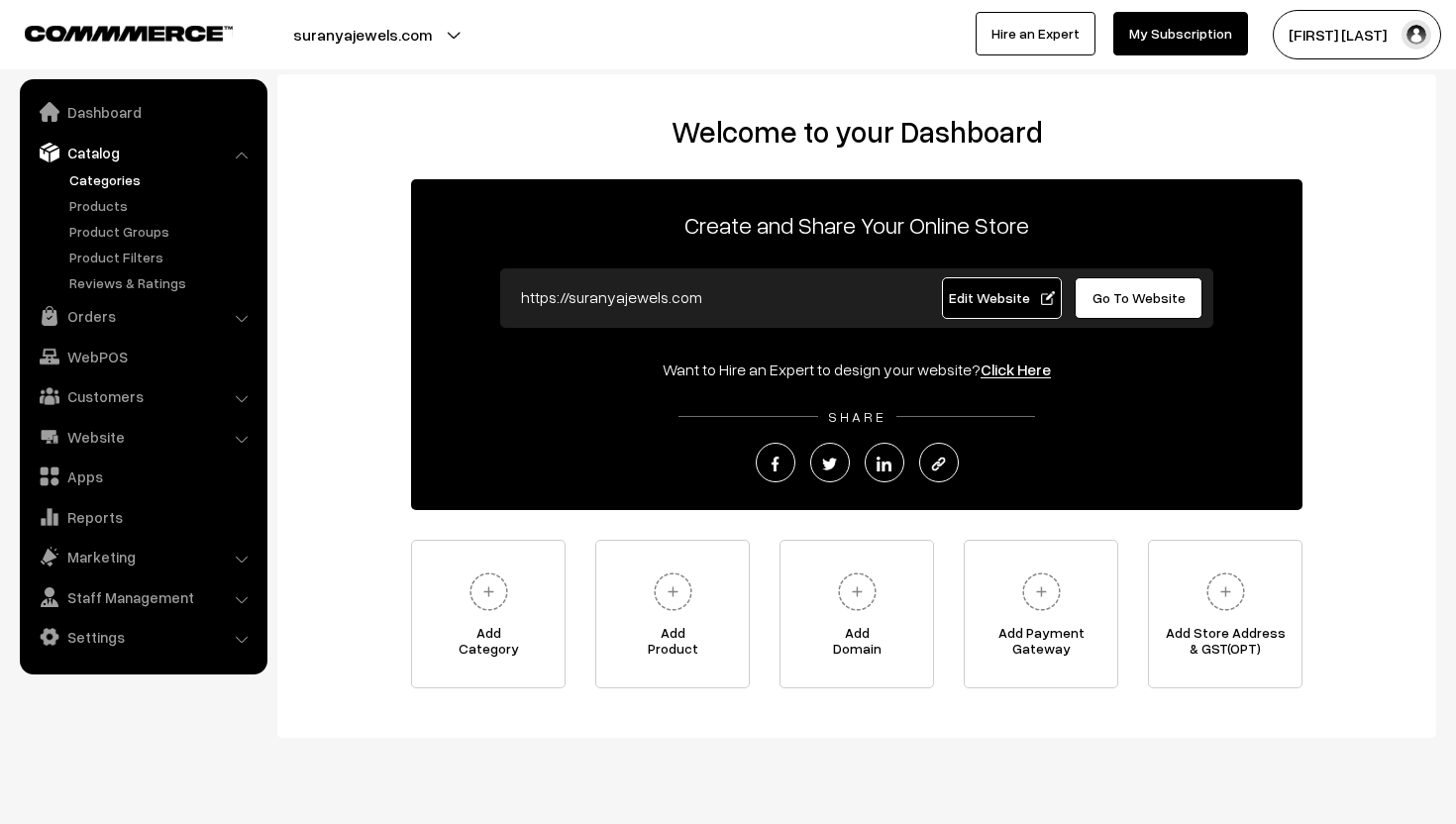 click on "Categories" at bounding box center [162, 179] 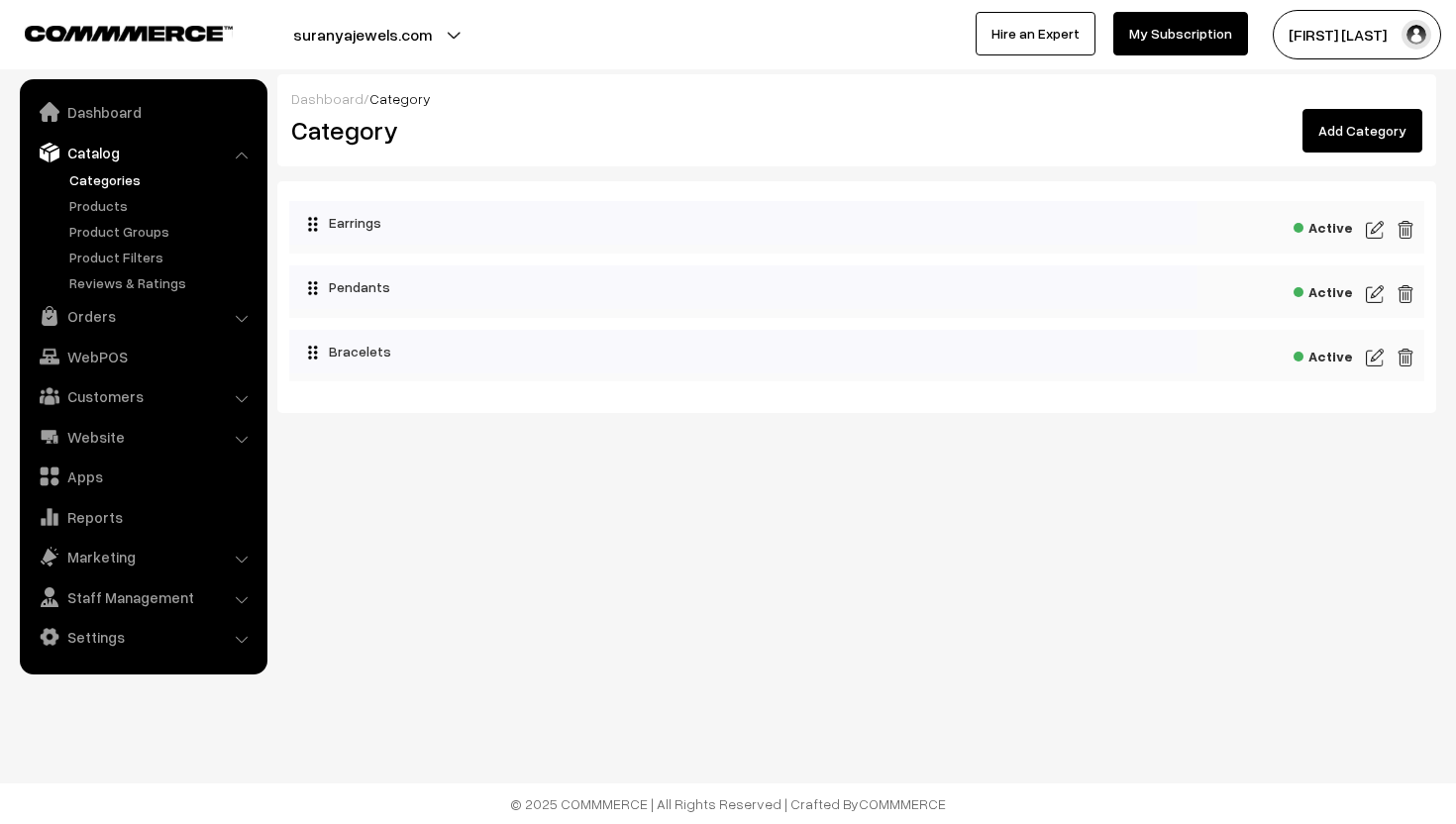 scroll, scrollTop: 0, scrollLeft: 0, axis: both 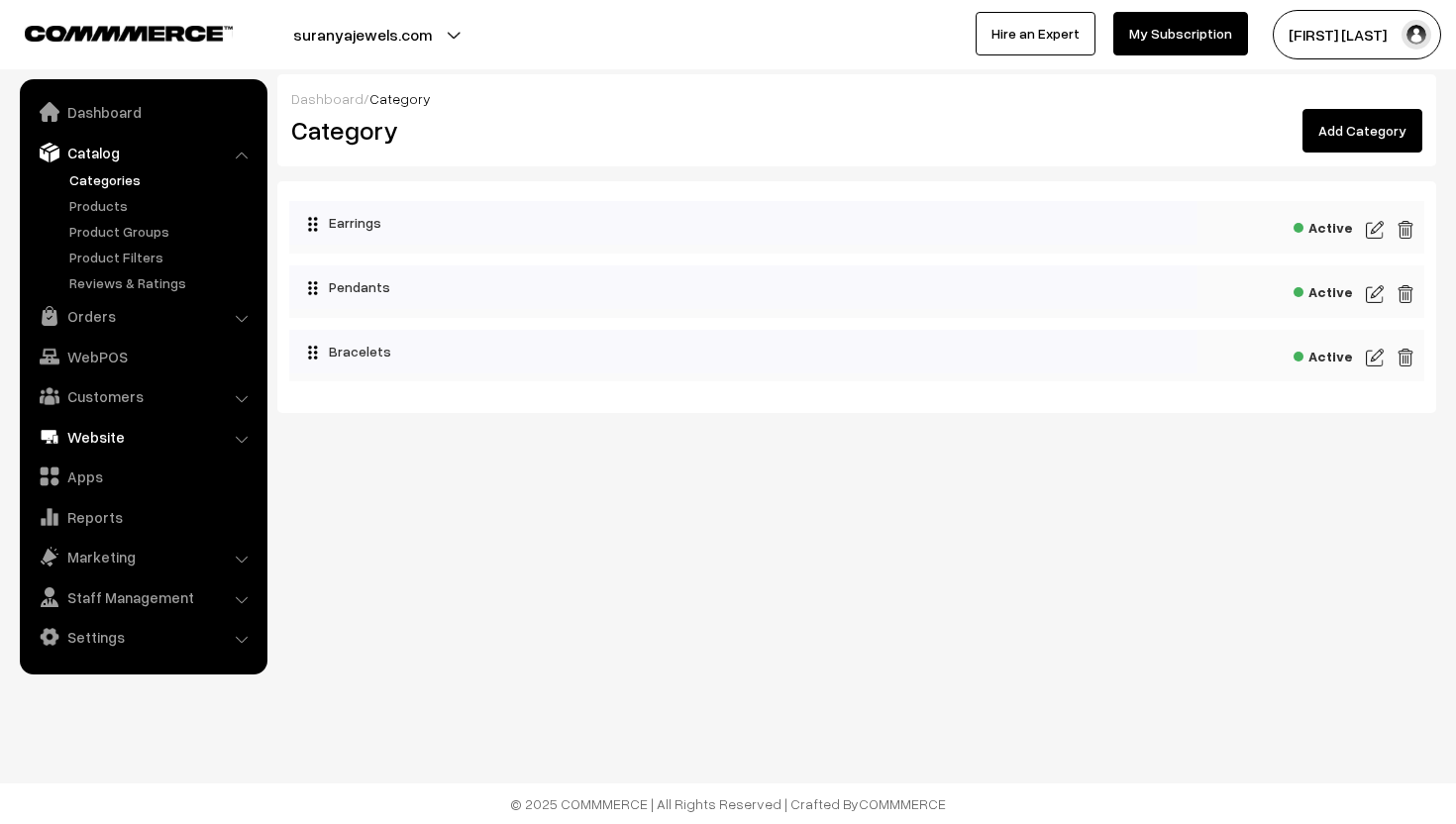 click on "Website" at bounding box center [143, 437] 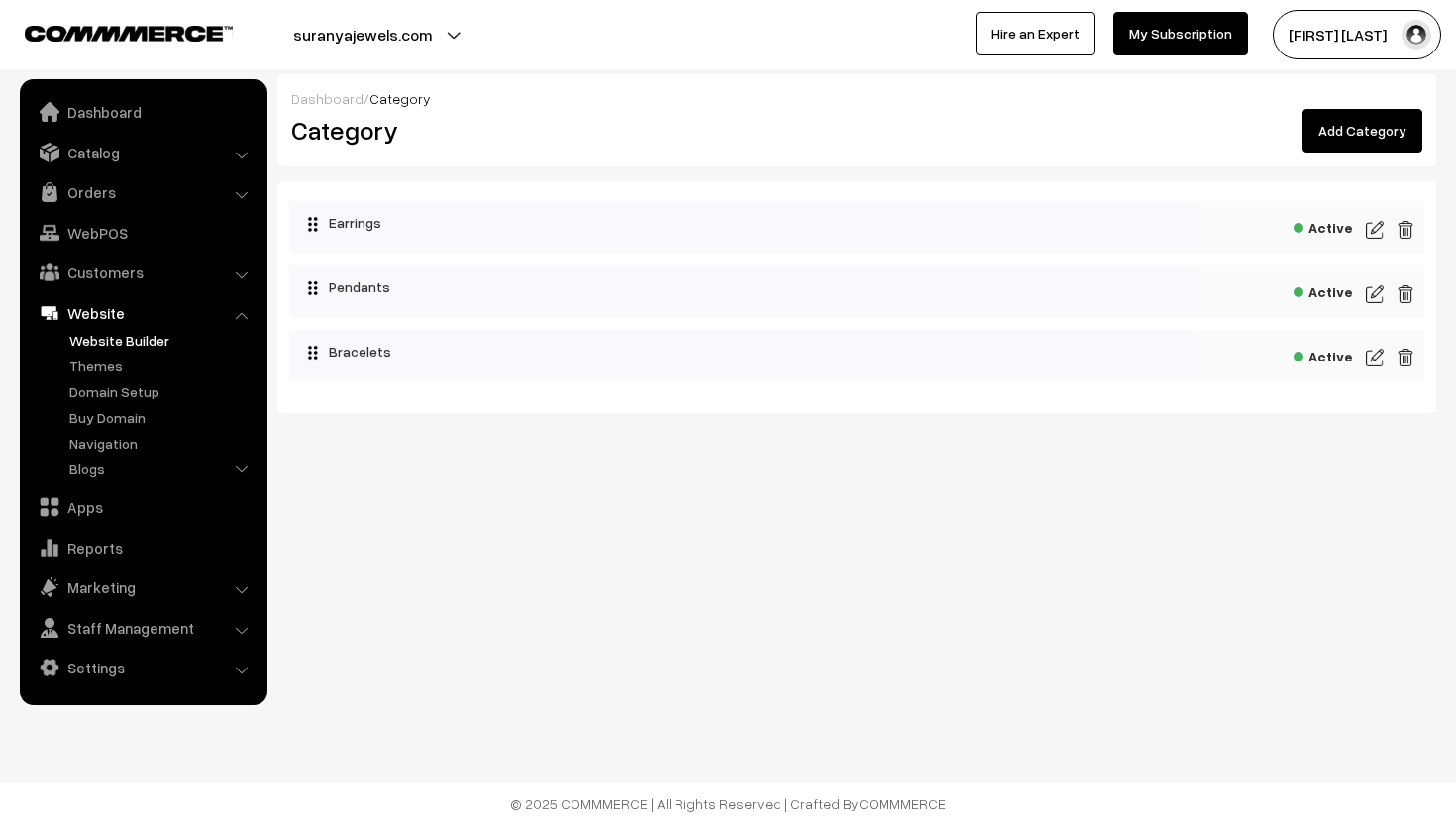 click on "Website Builder" at bounding box center [162, 340] 